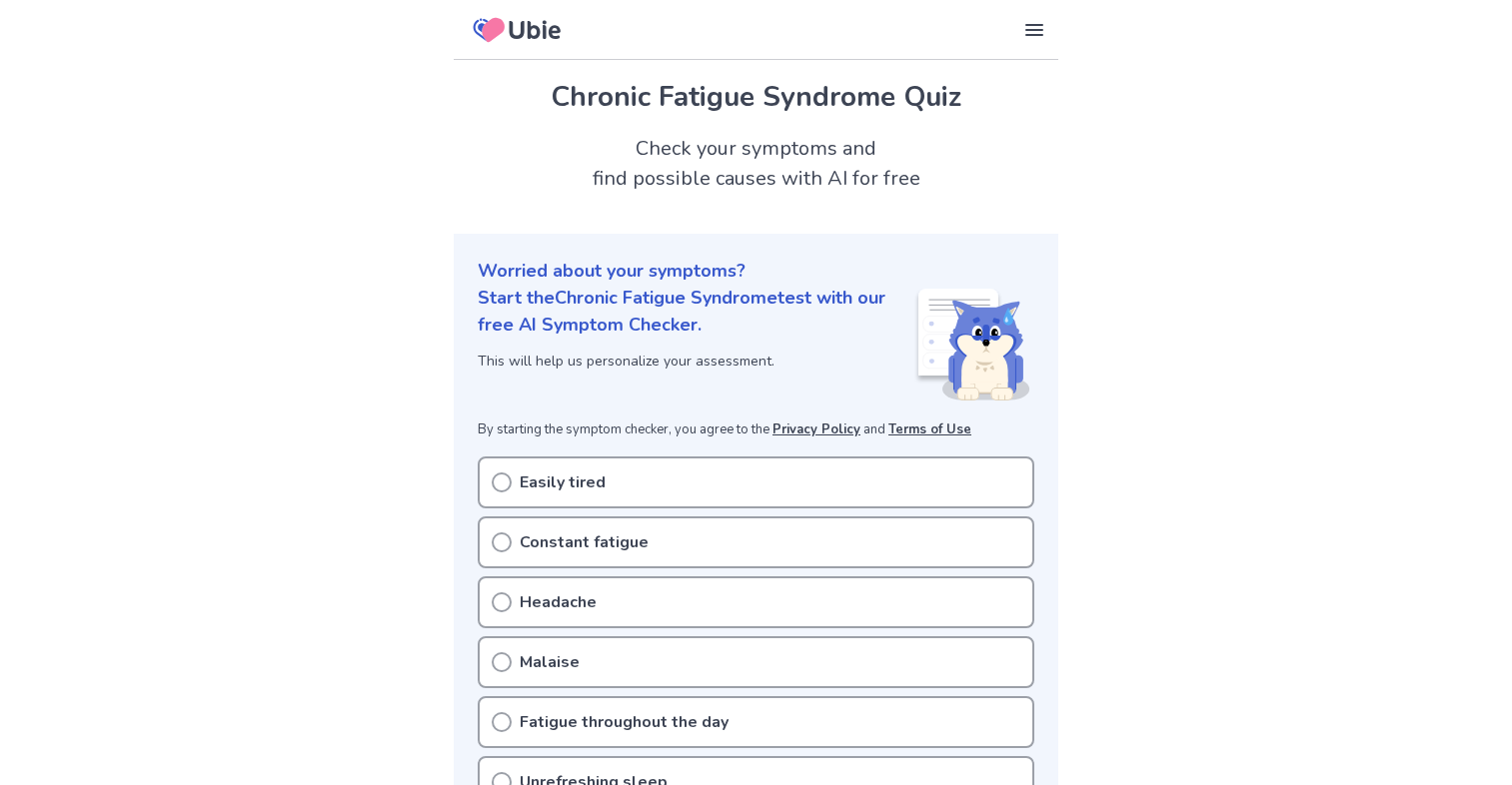 scroll, scrollTop: 0, scrollLeft: 0, axis: both 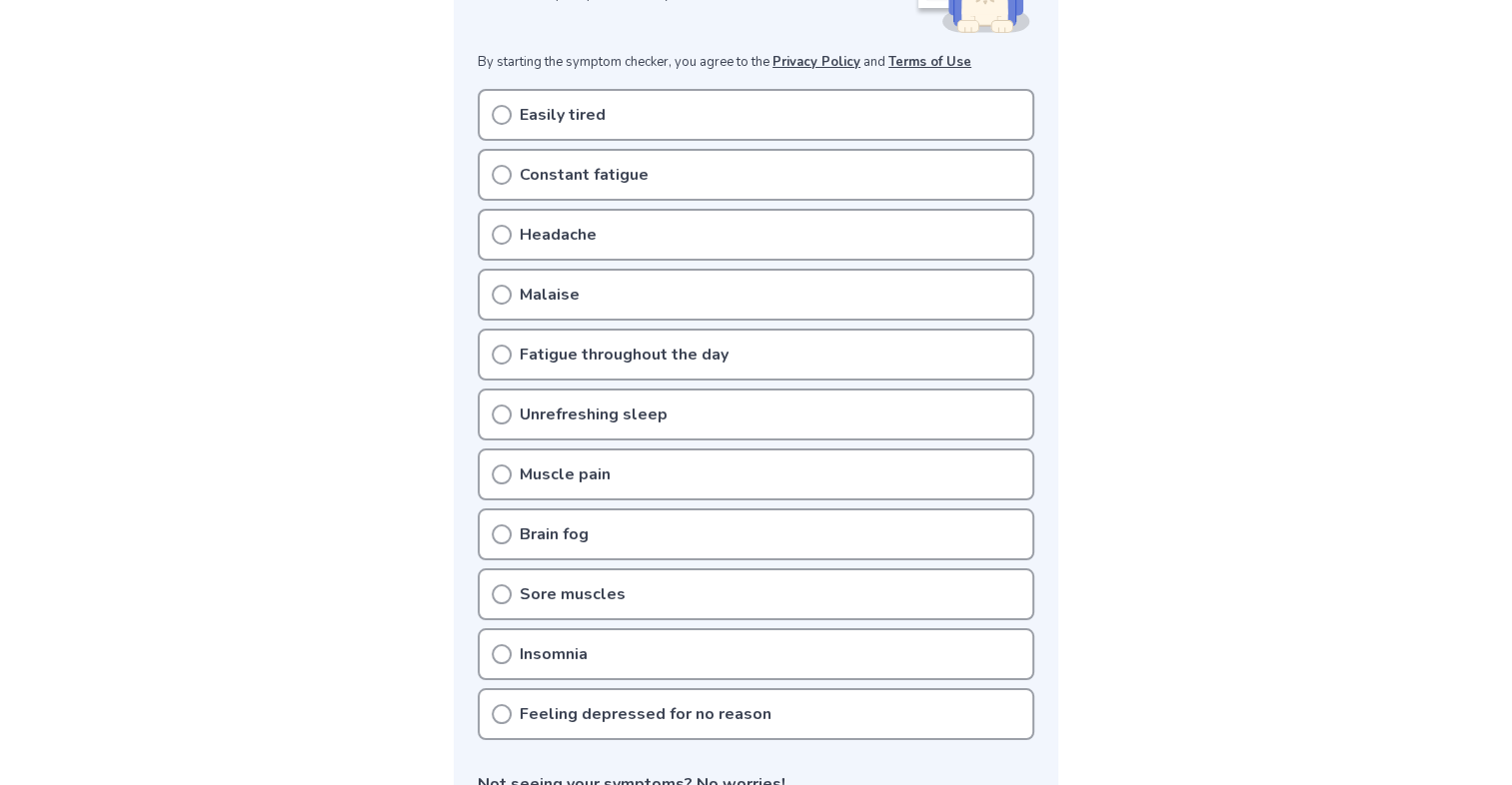 click on "Unrefreshing sleep" at bounding box center [756, 414] 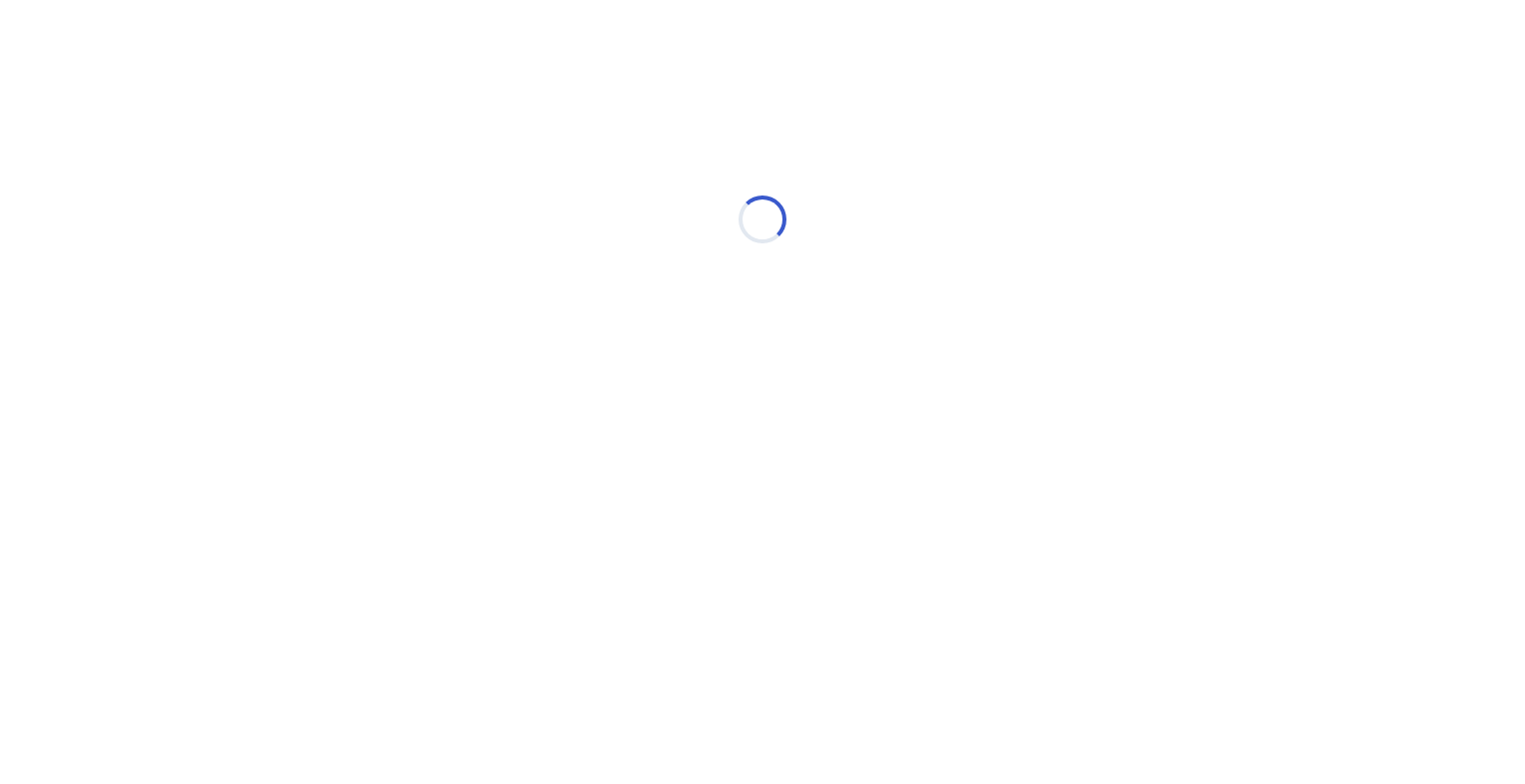 scroll, scrollTop: 0, scrollLeft: 0, axis: both 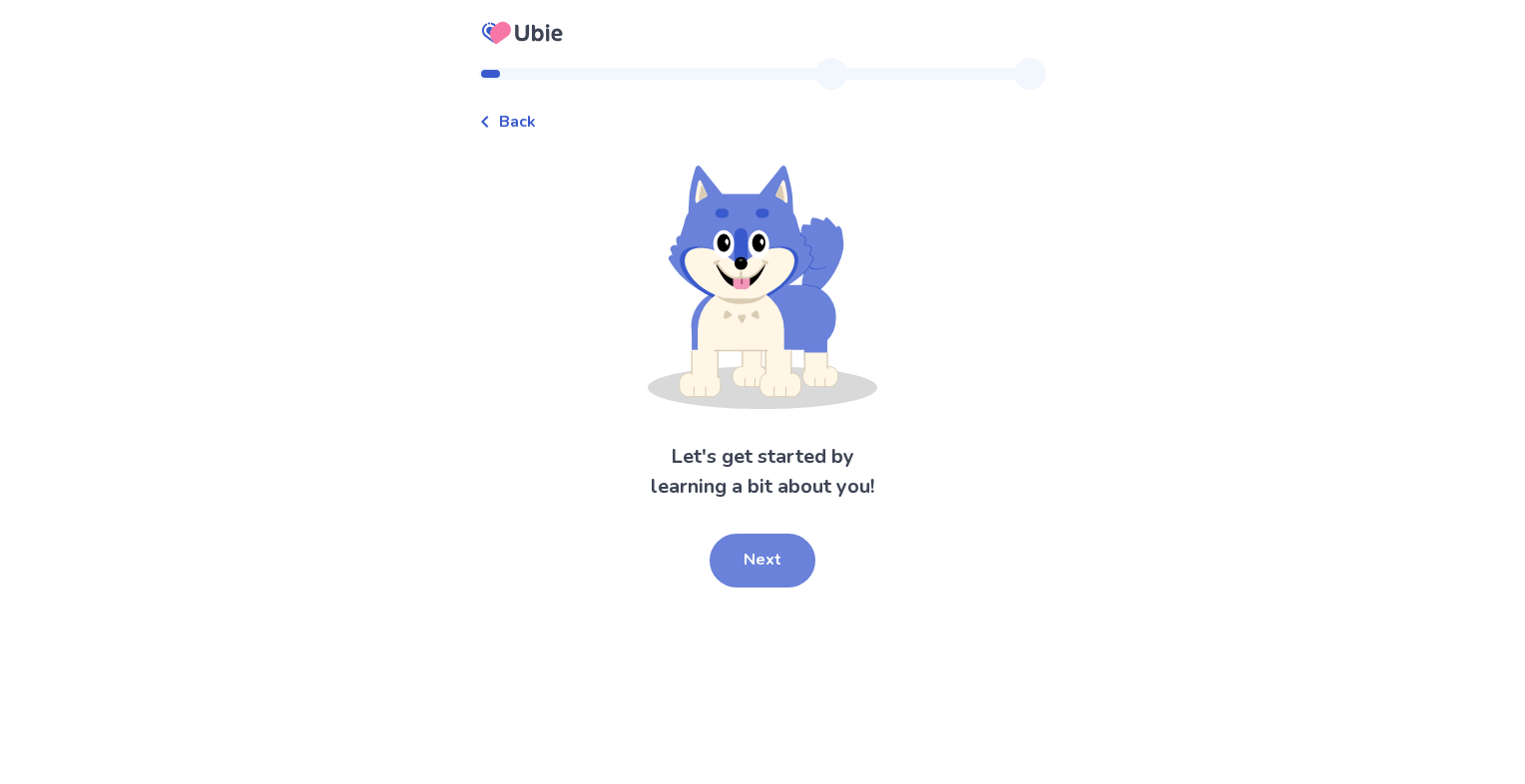 click on "Next" at bounding box center (762, 561) 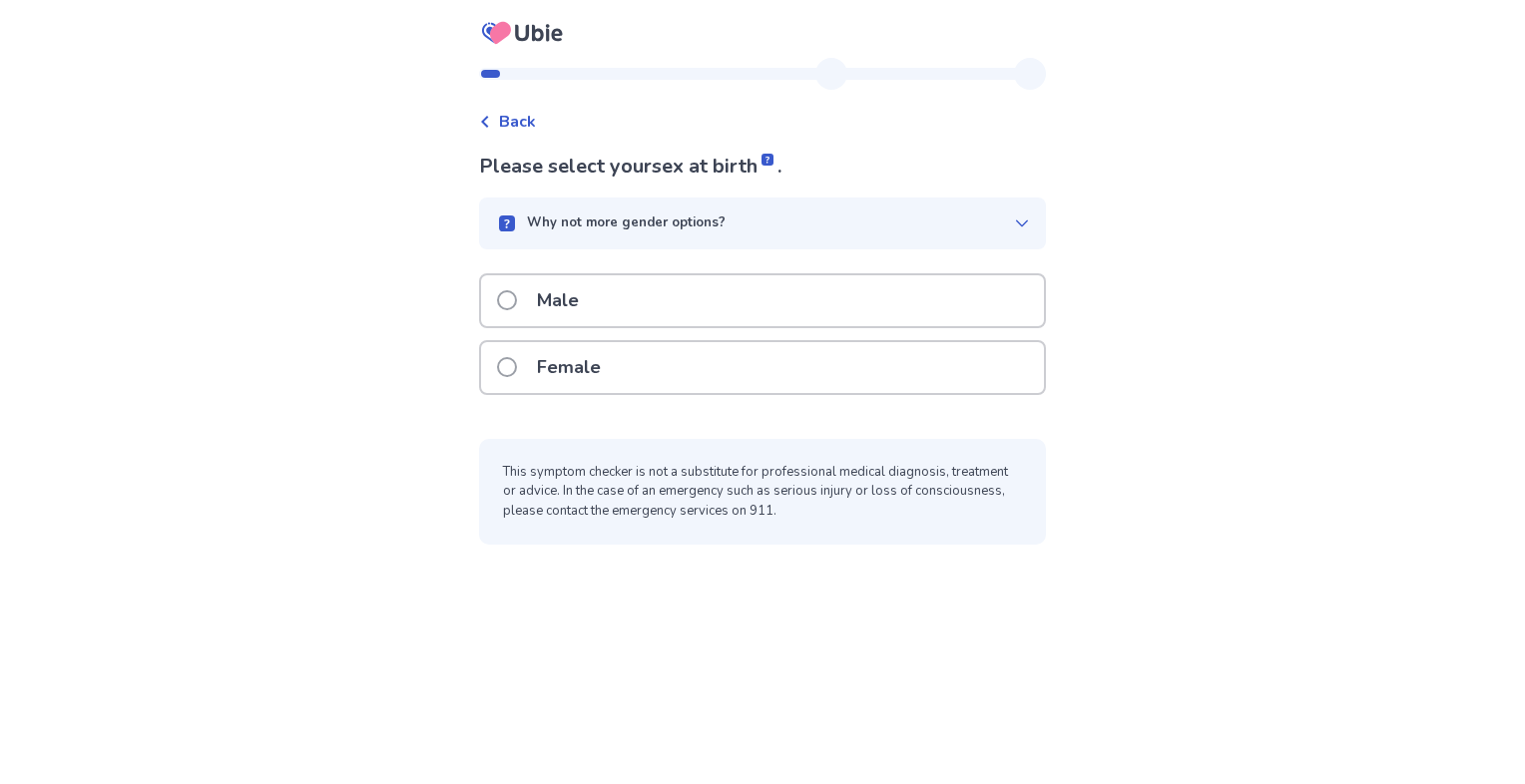click on "Male" at bounding box center (544, 300) 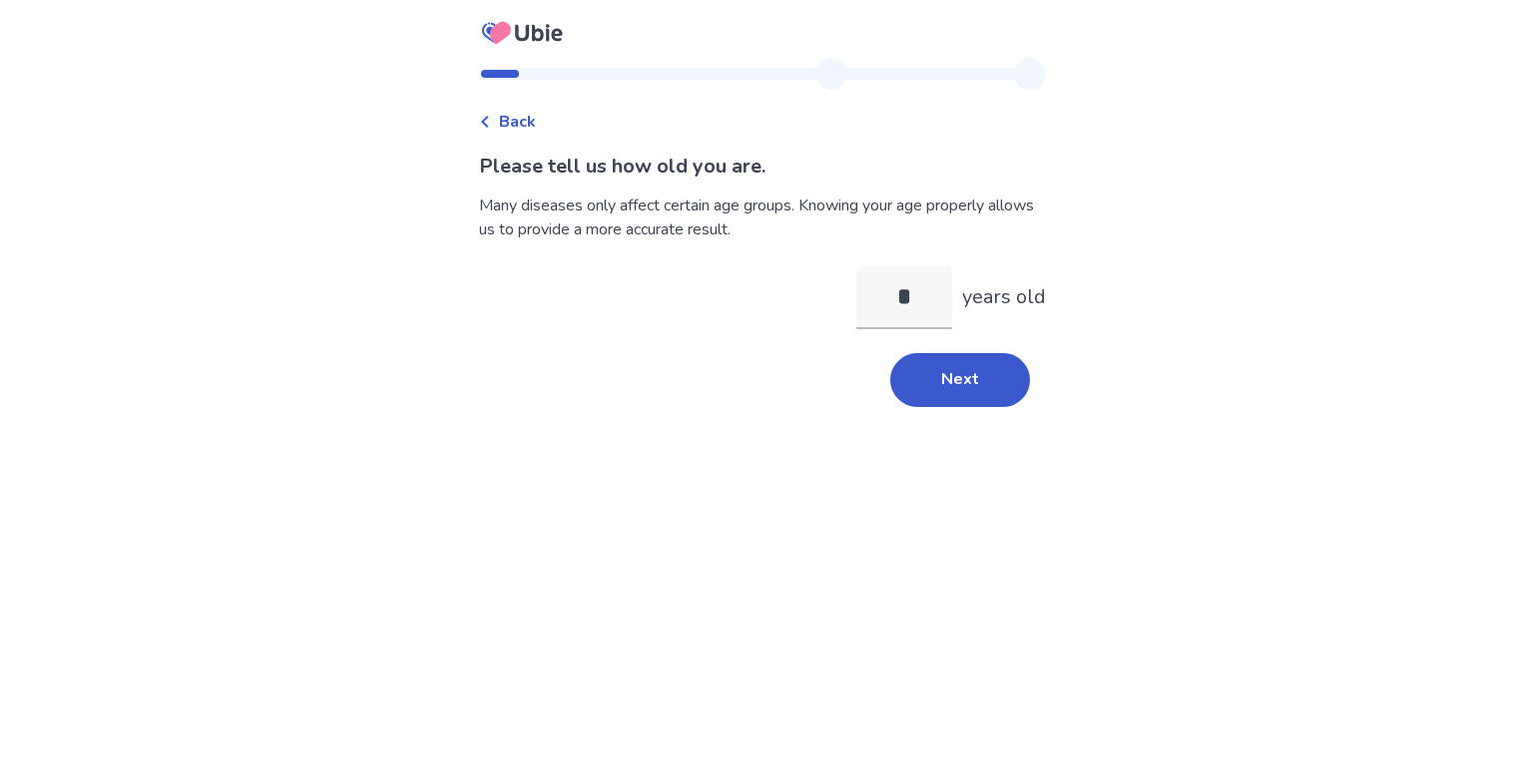 type on "**" 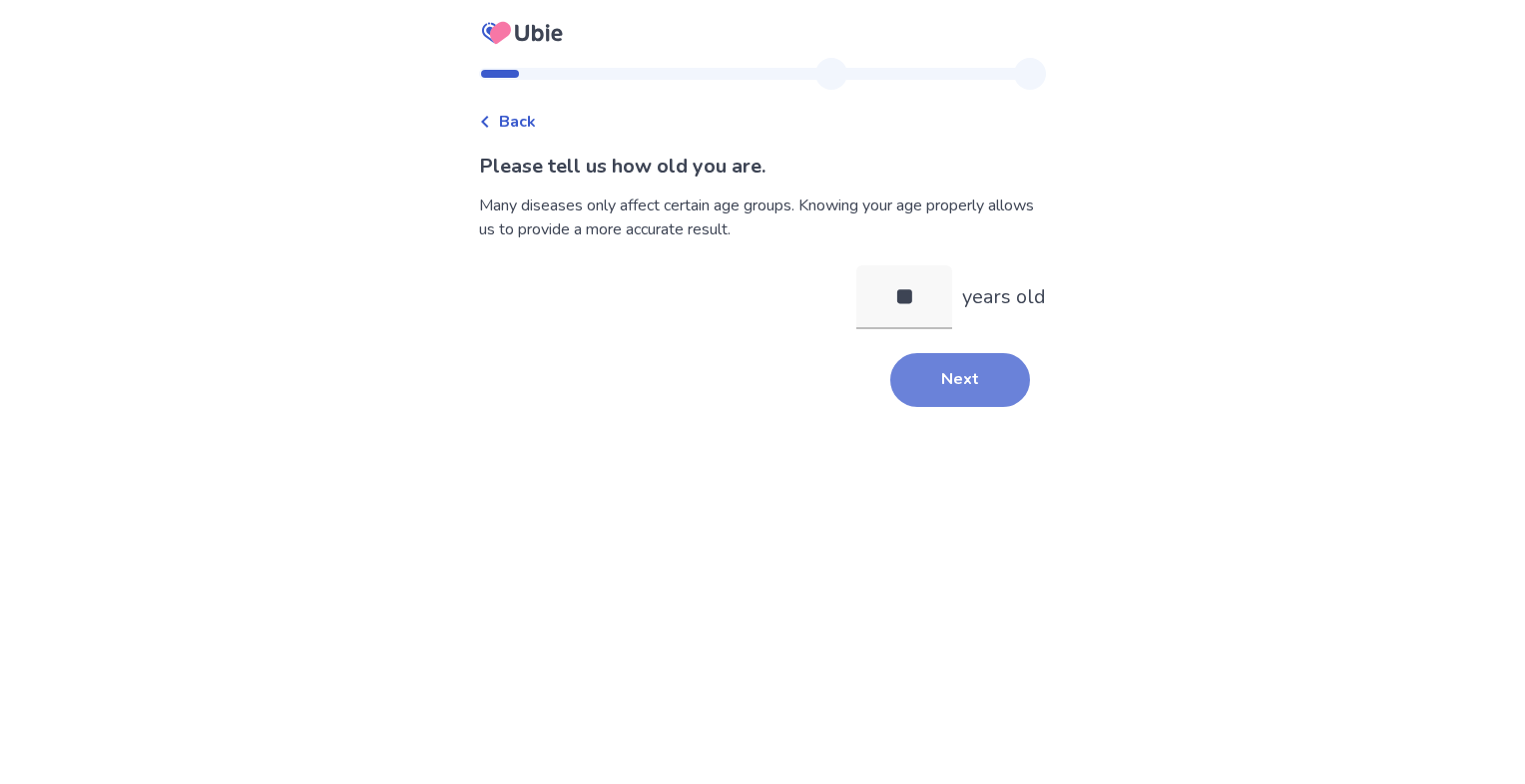 click on "Next" at bounding box center [960, 380] 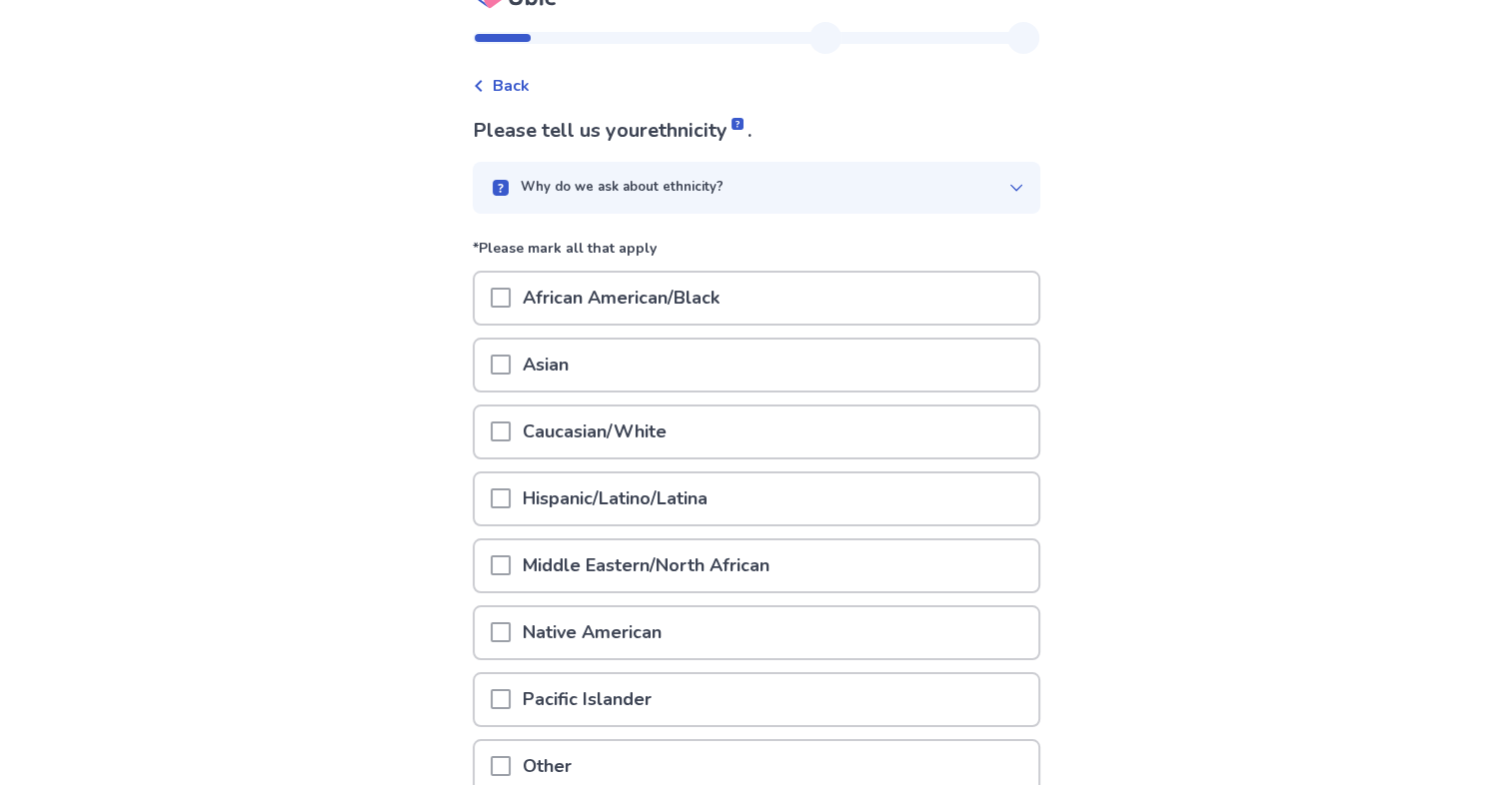scroll, scrollTop: 42, scrollLeft: 0, axis: vertical 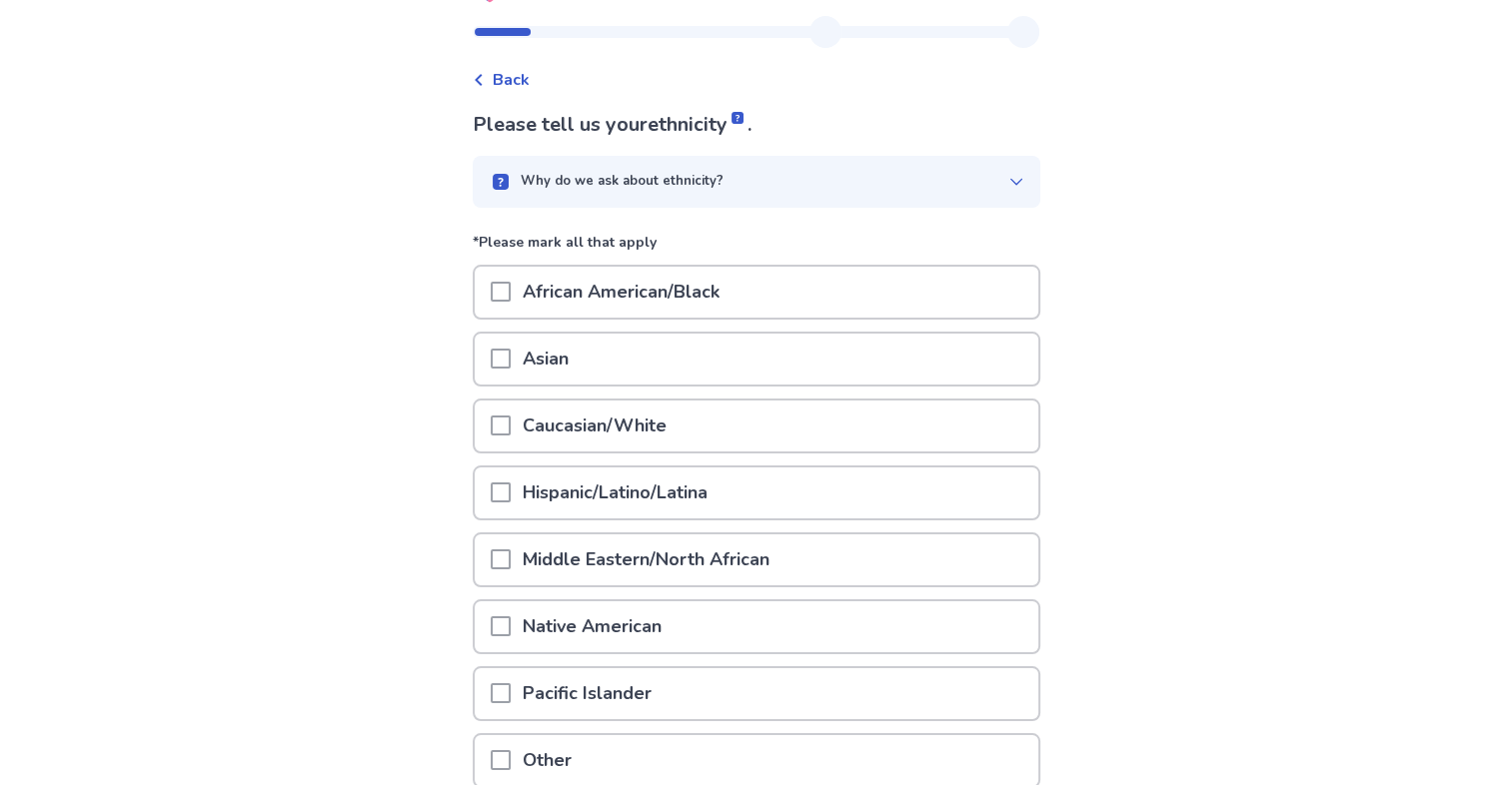 click at bounding box center (501, 425) 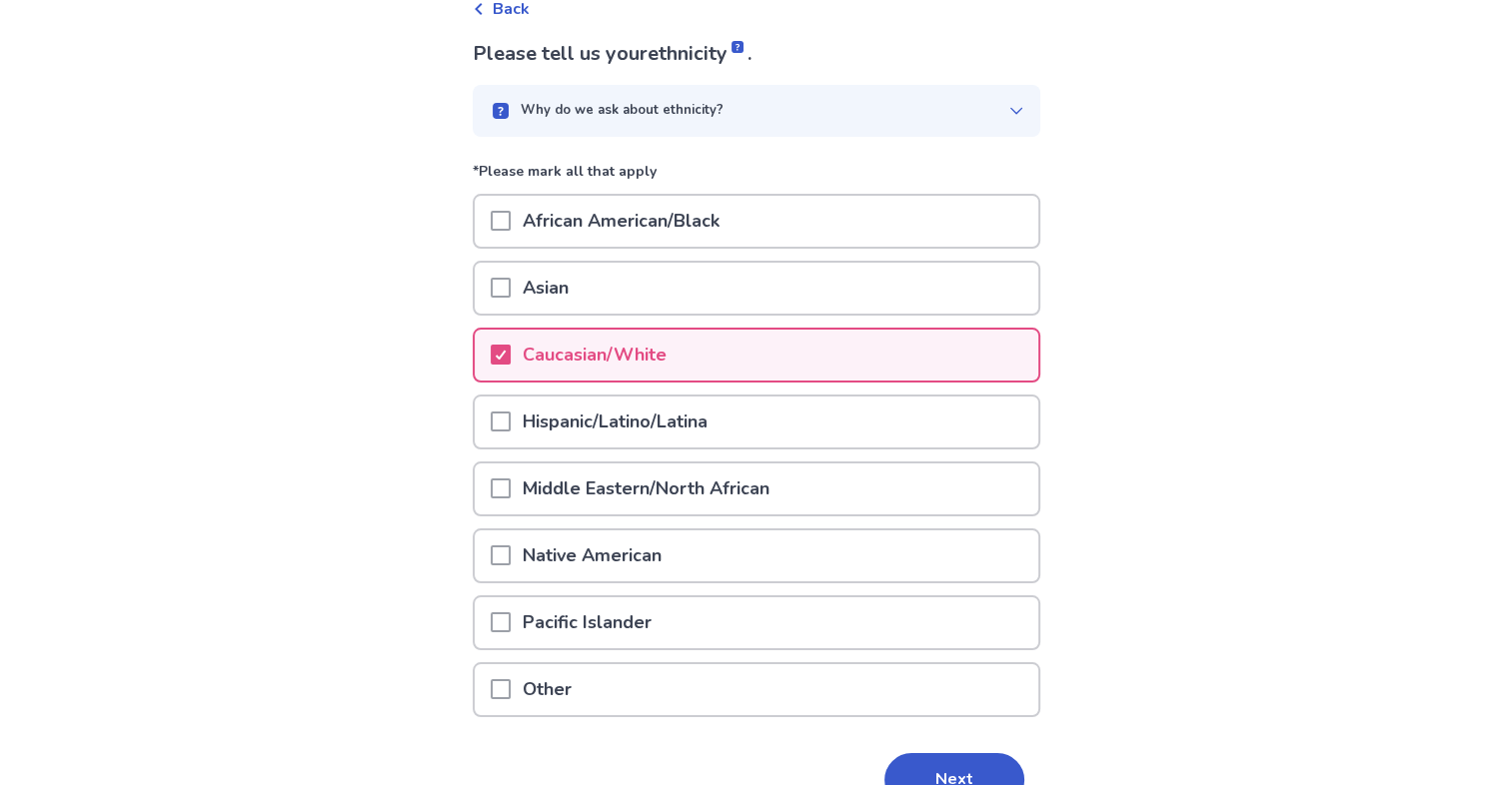 scroll, scrollTop: 216, scrollLeft: 0, axis: vertical 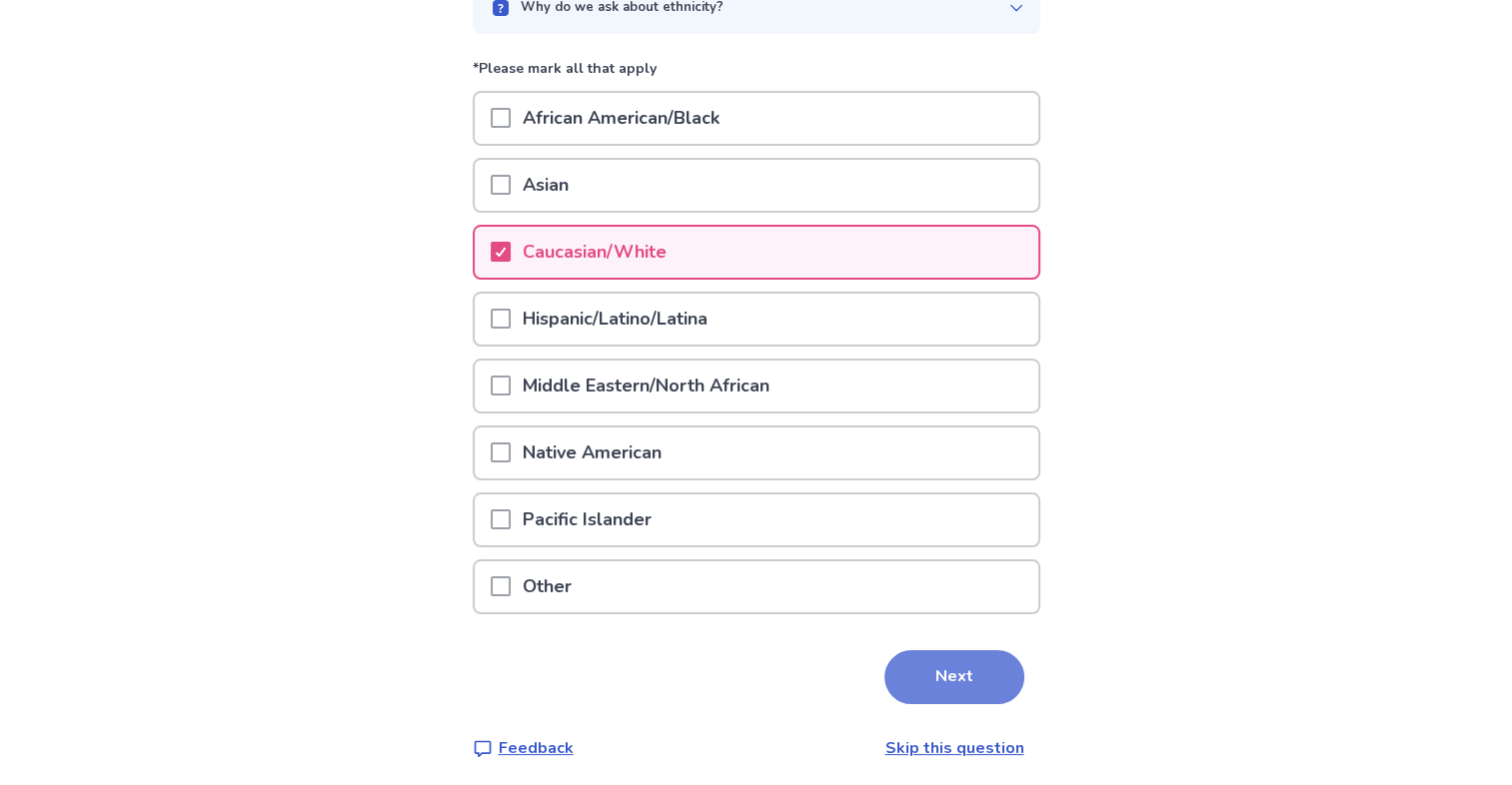 click on "Next" at bounding box center (954, 677) 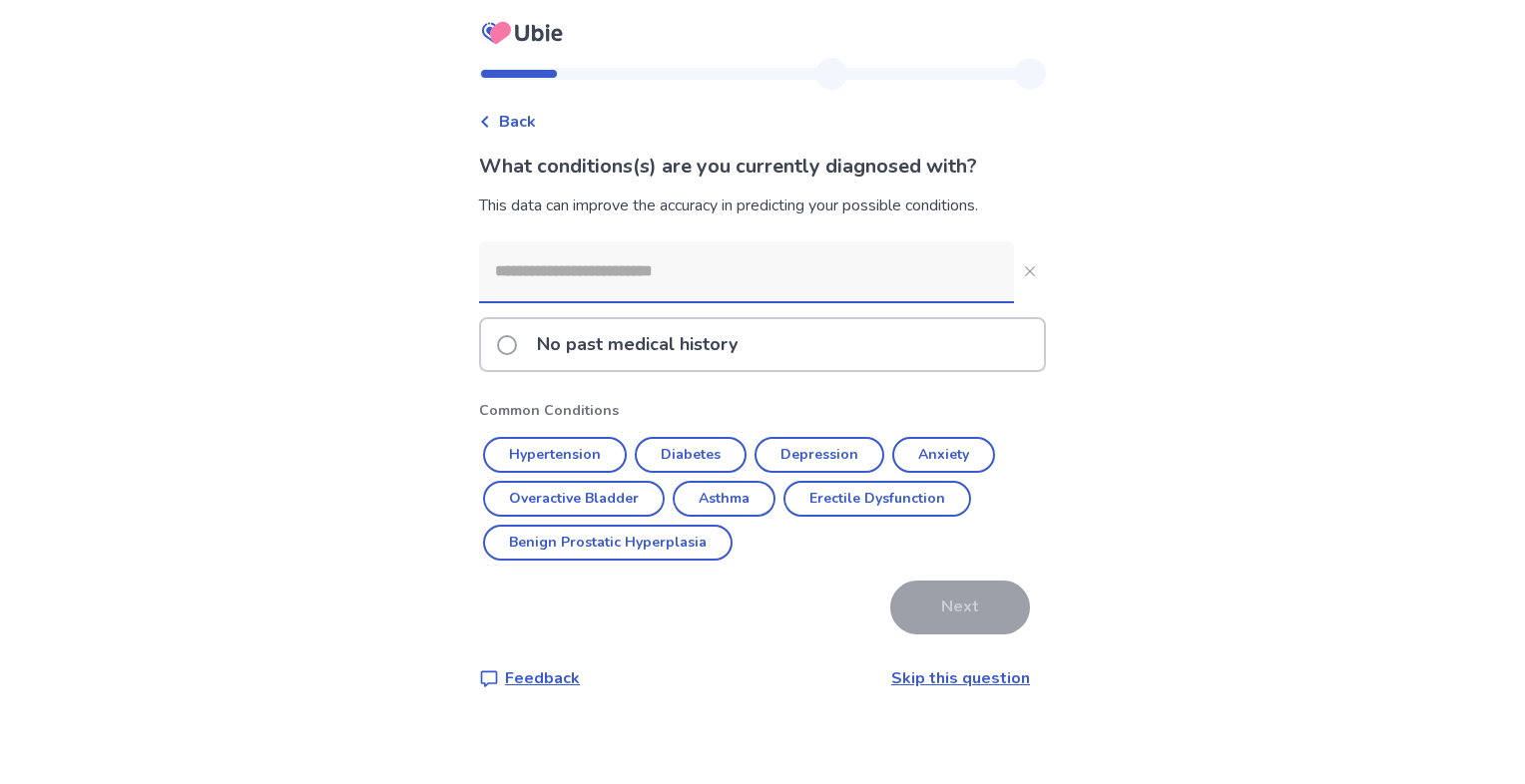 click at bounding box center (507, 345) 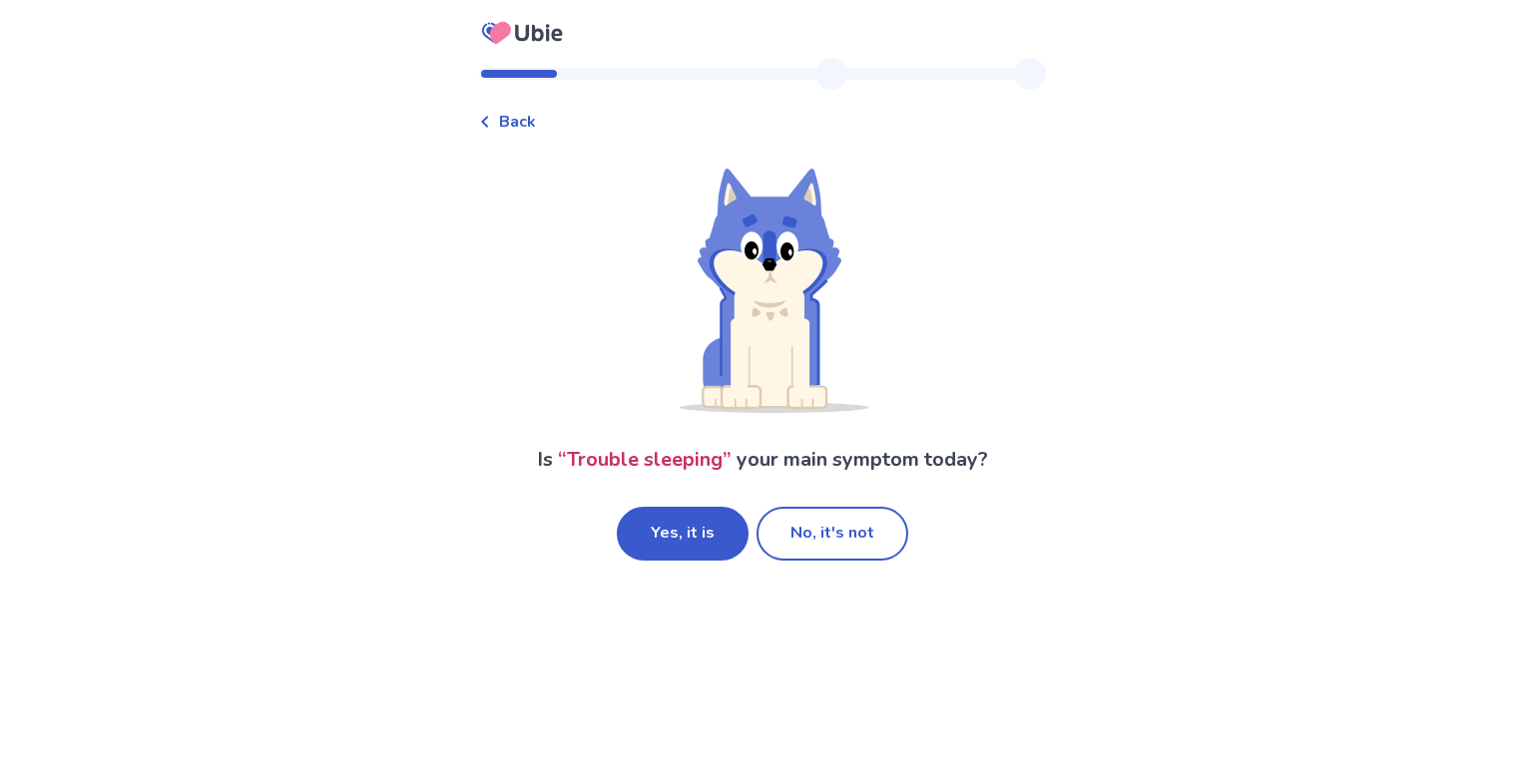 click on "Back" at bounding box center (507, 122) 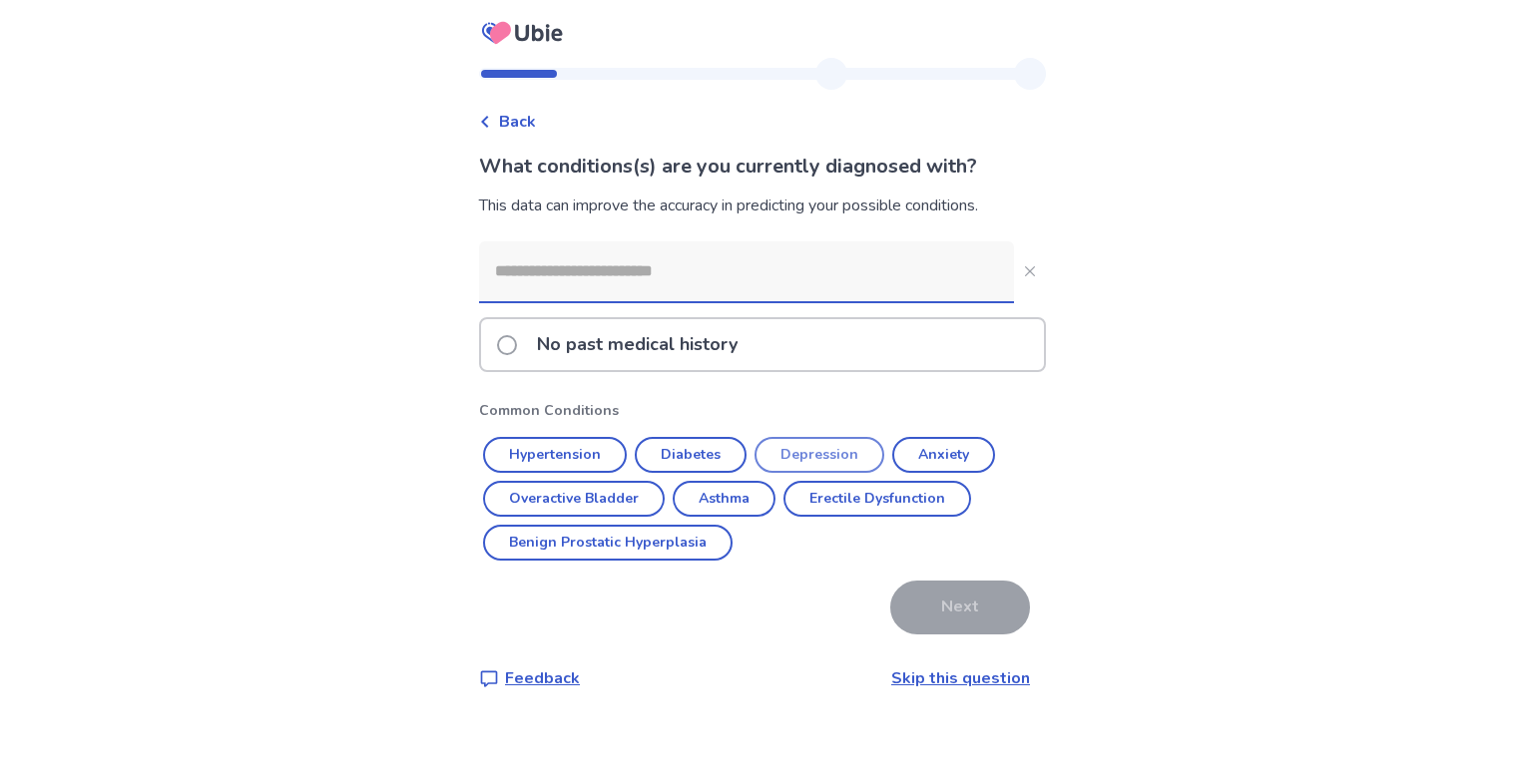 click on "Depression" at bounding box center [819, 455] 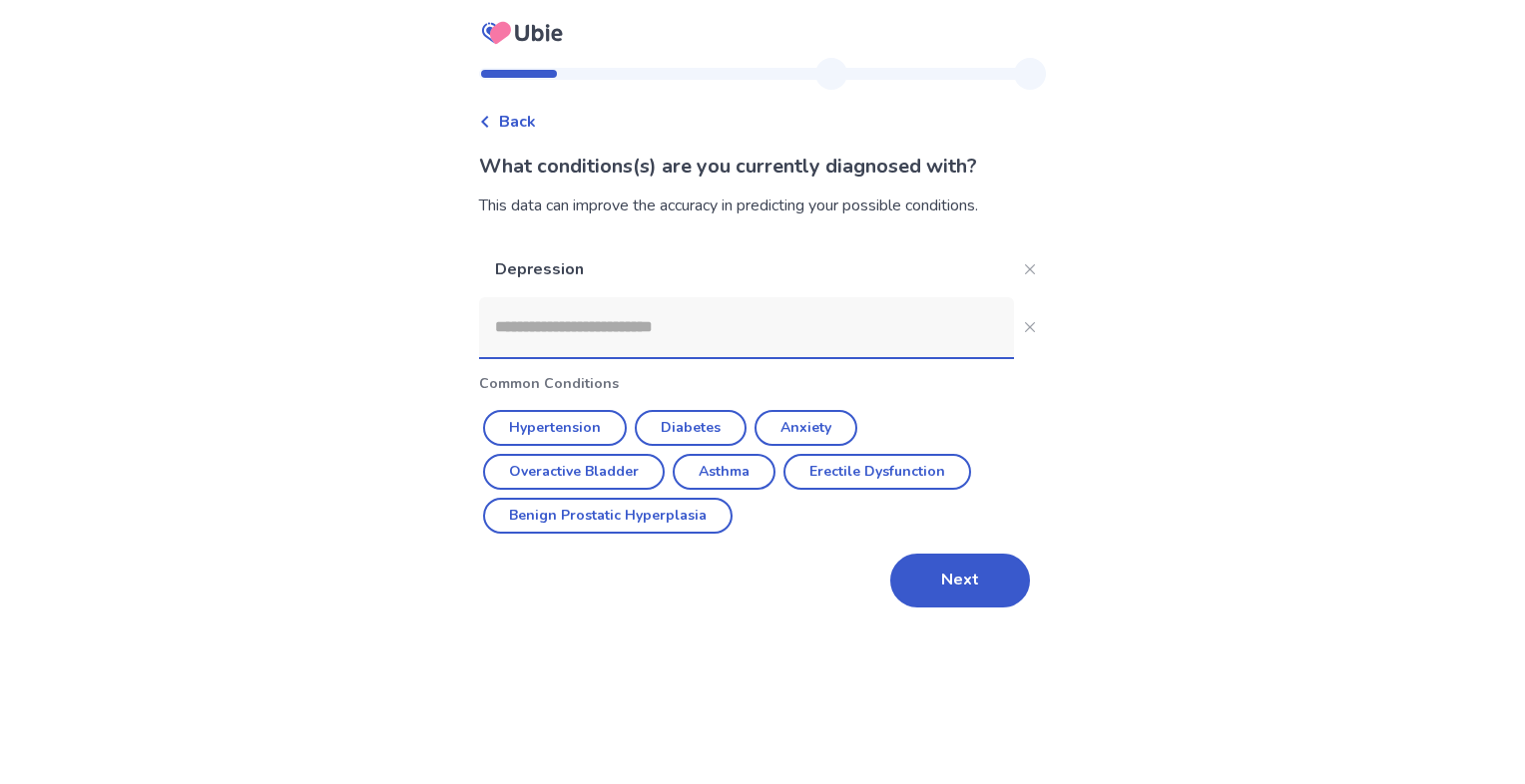 click at bounding box center (747, 327) 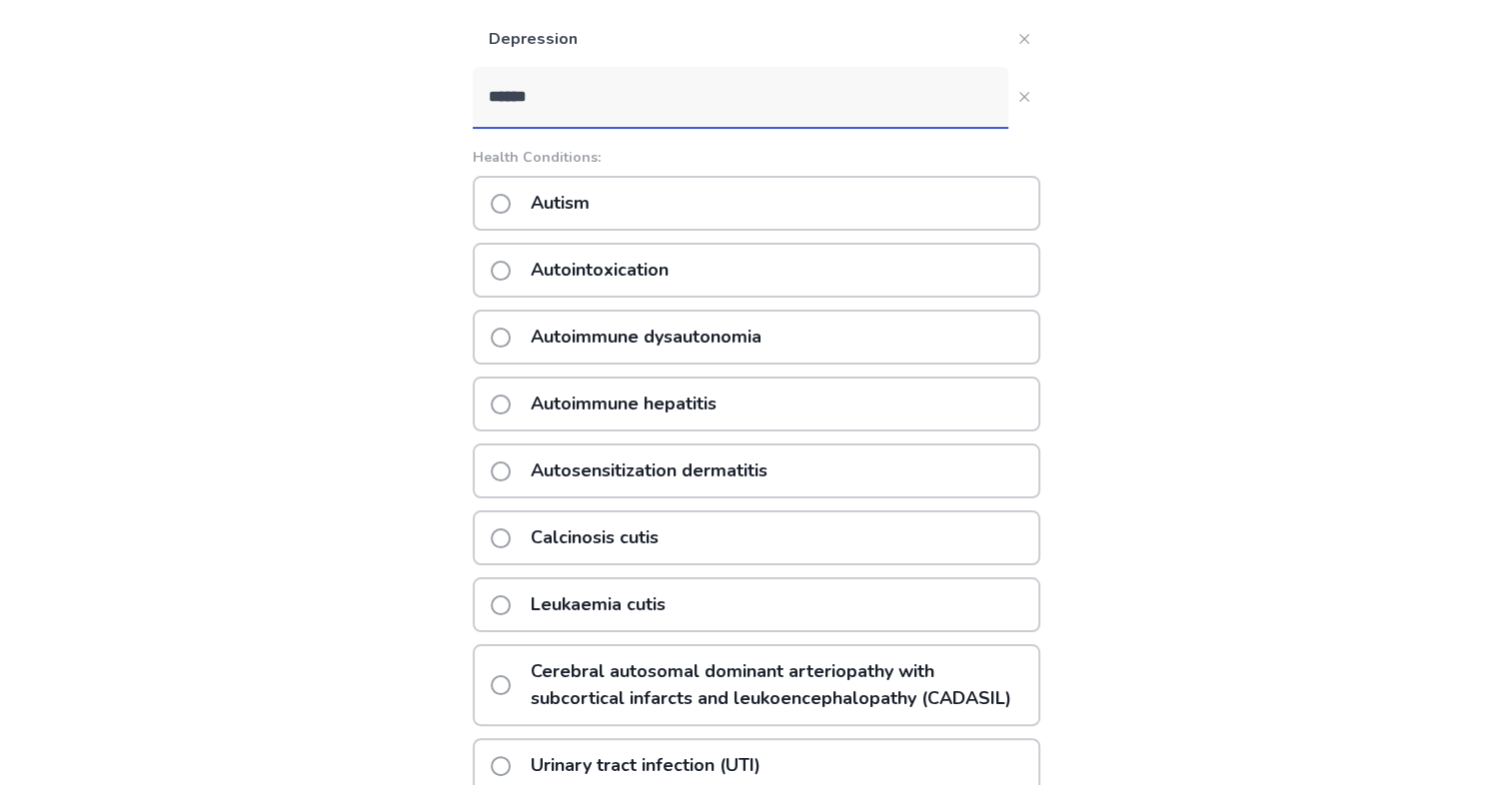scroll, scrollTop: 0, scrollLeft: 0, axis: both 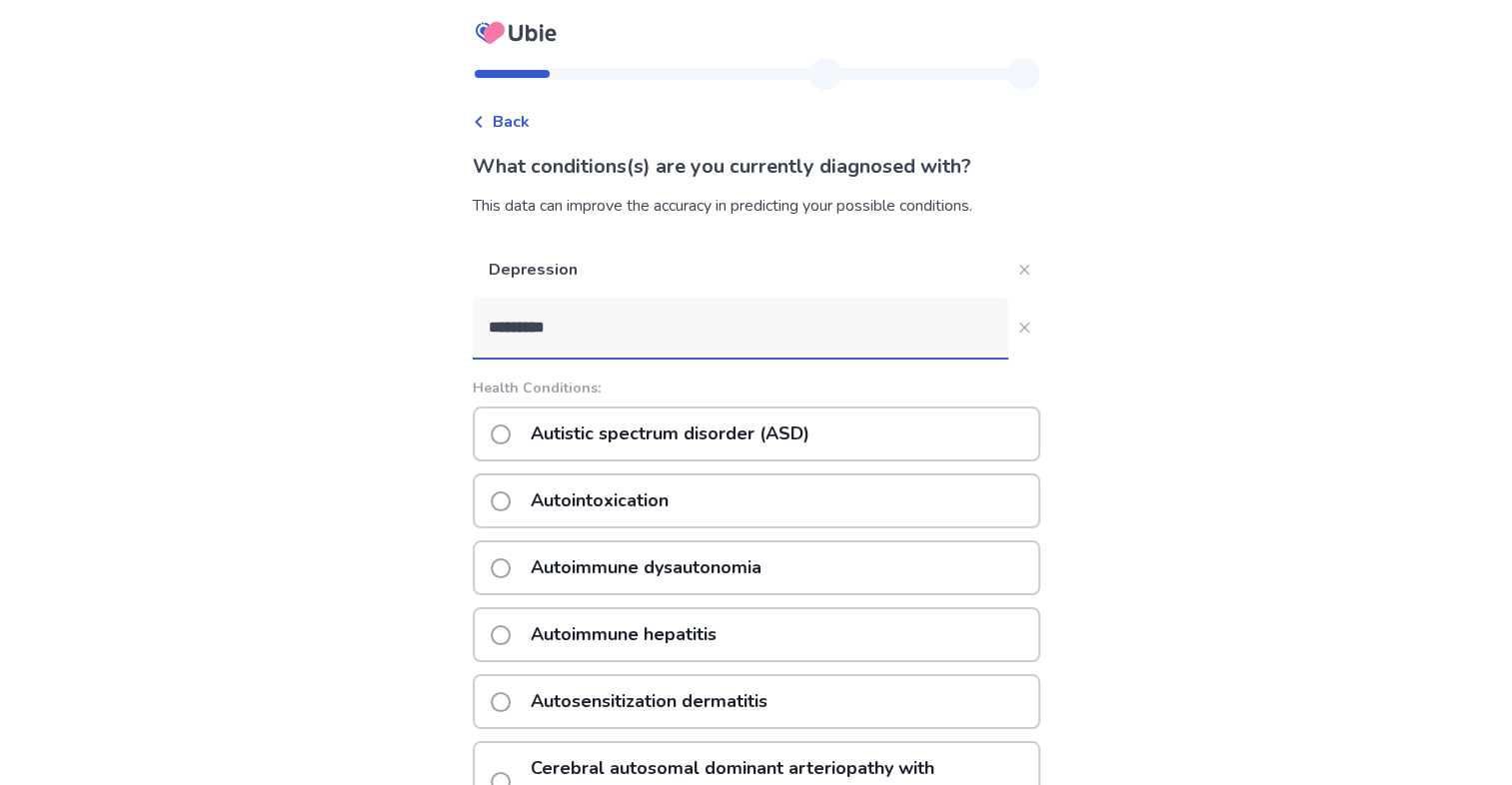 type on "********" 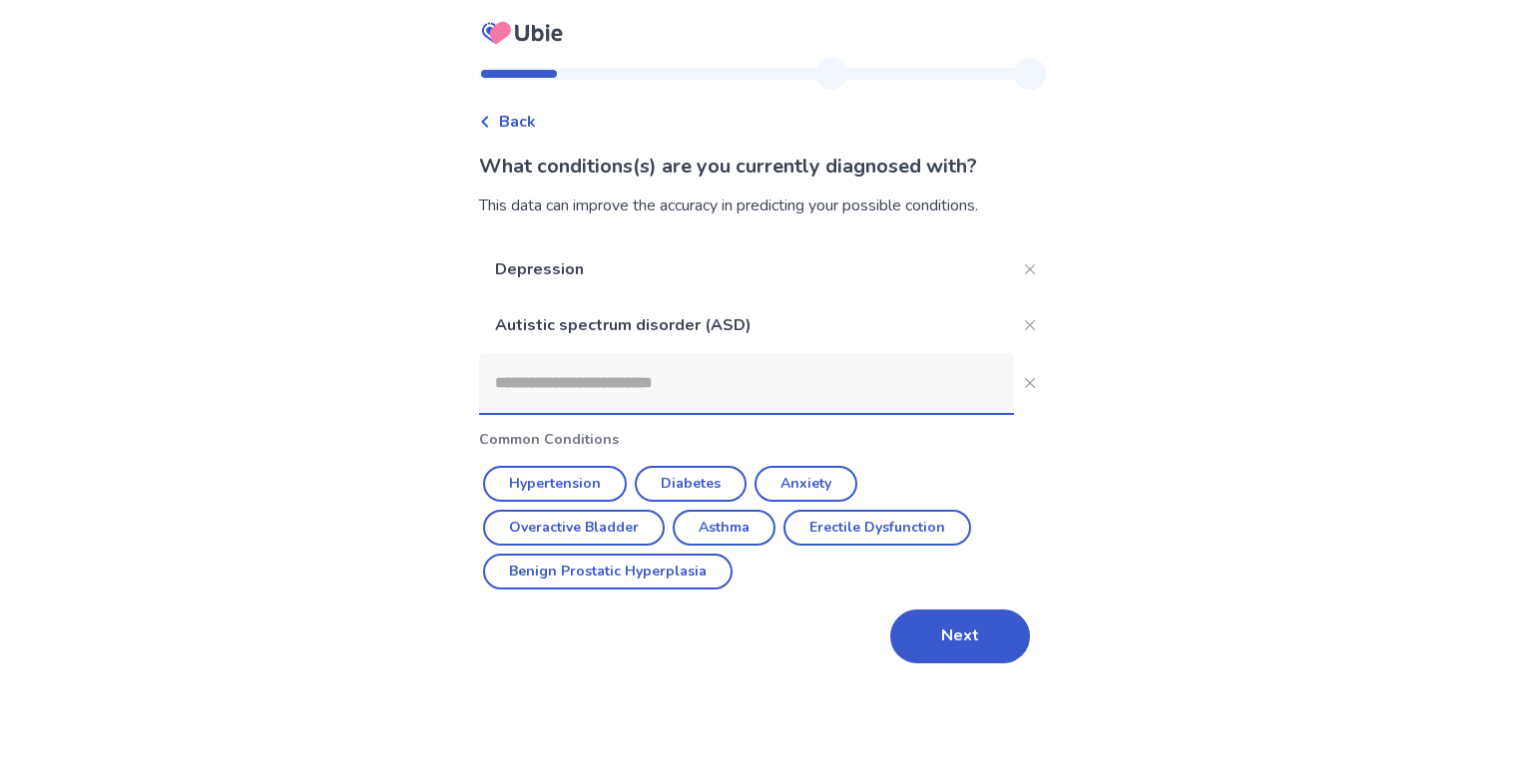 click at bounding box center [747, 383] 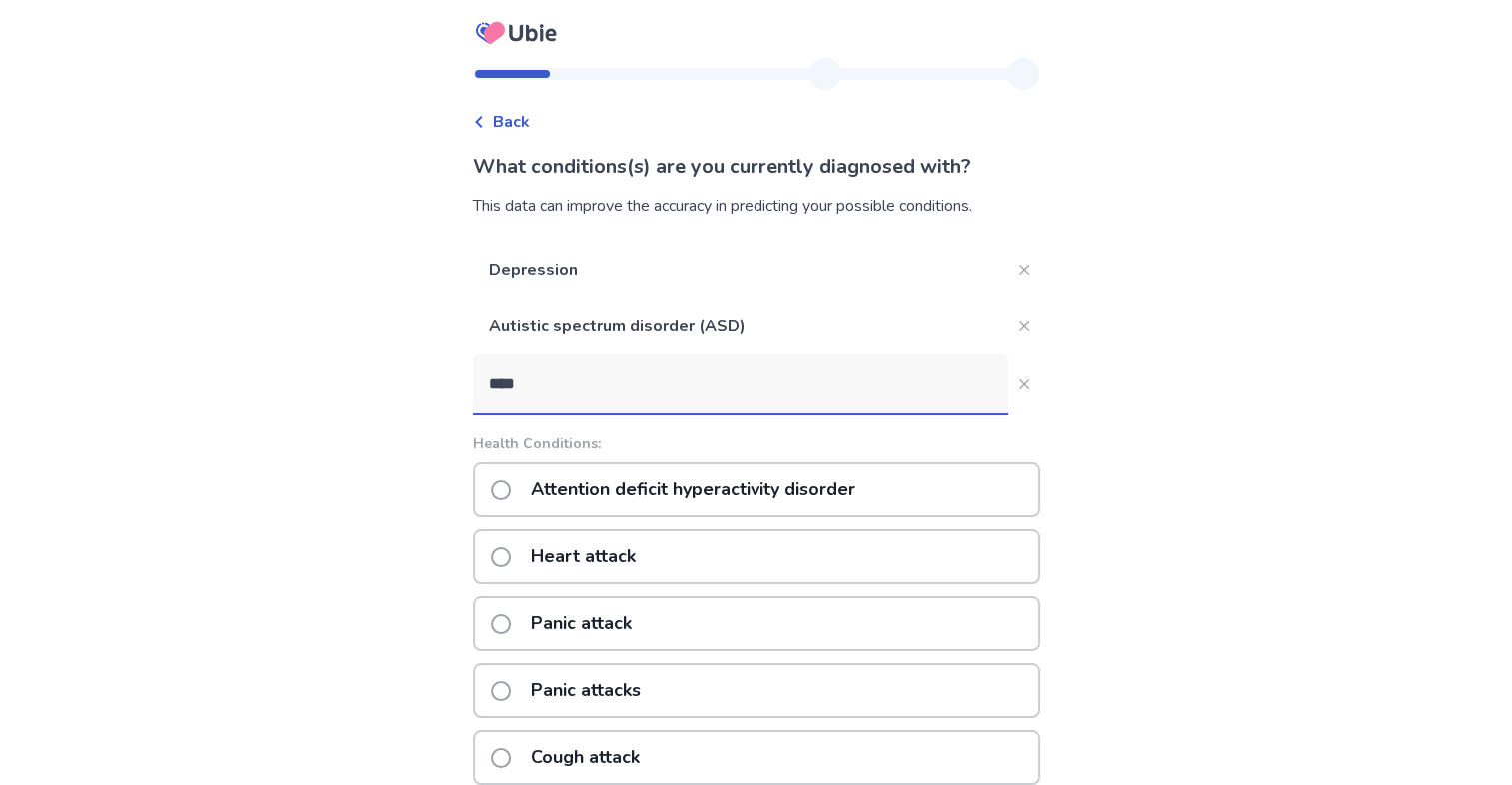 type on "****" 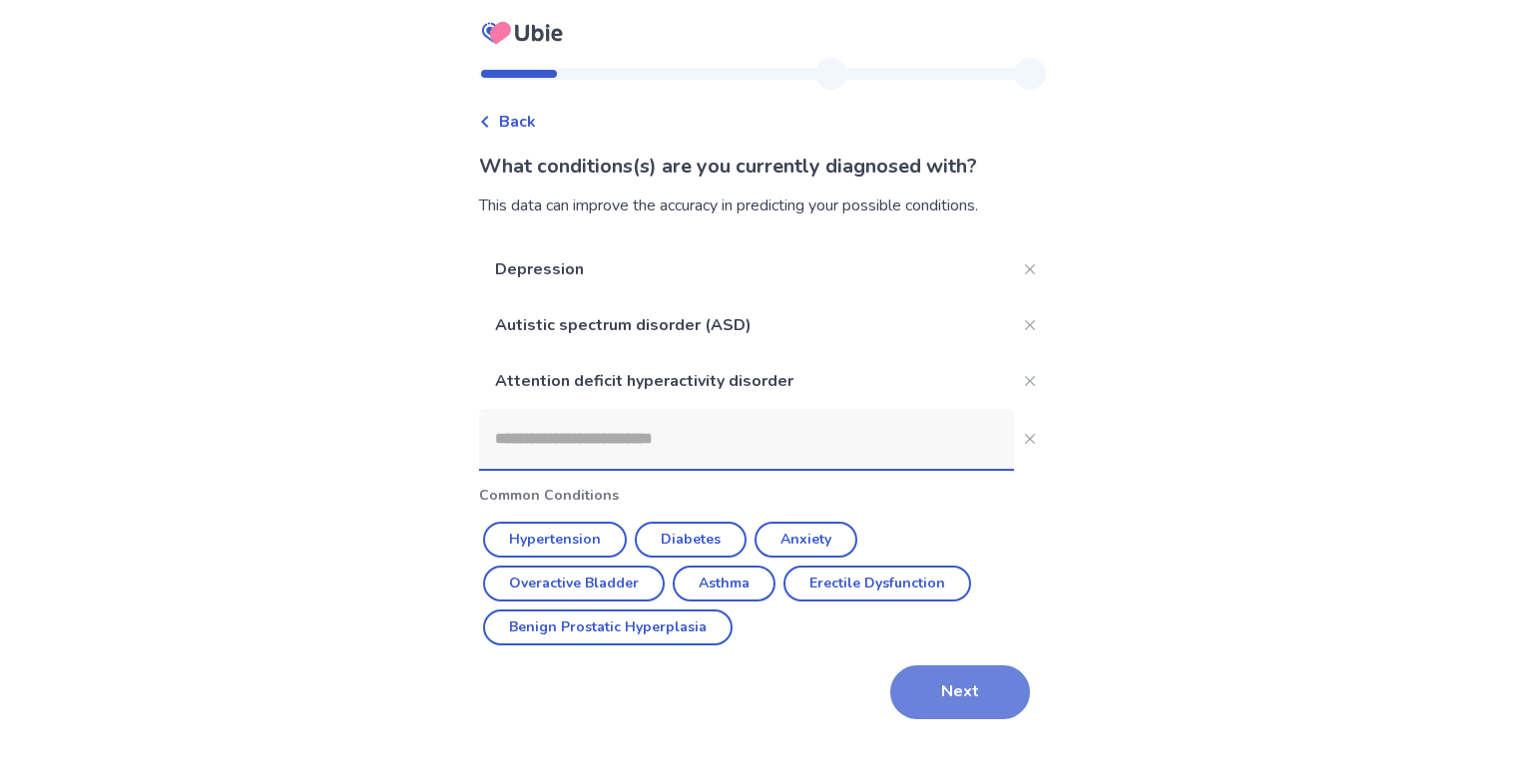 click on "Next" at bounding box center [960, 692] 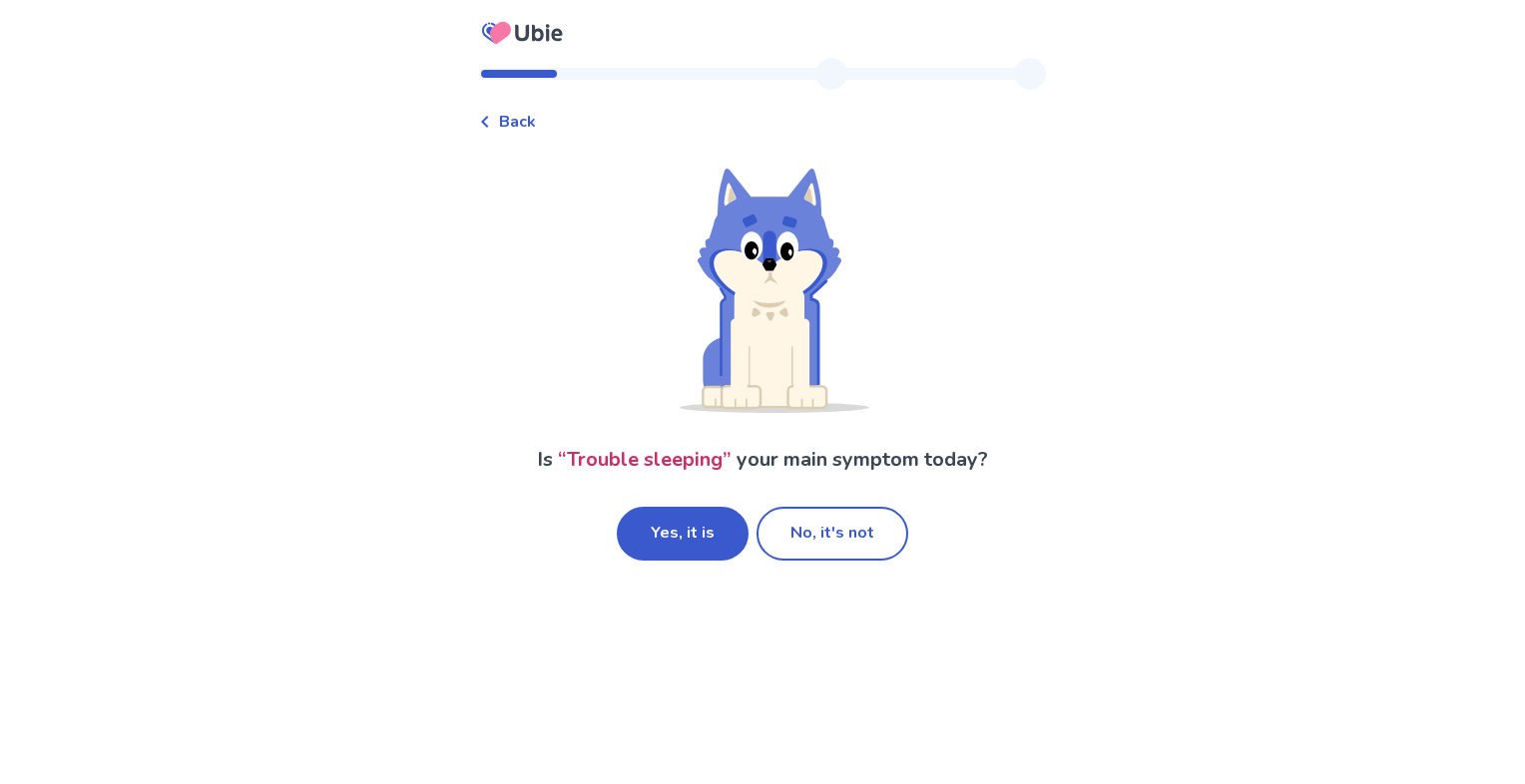 click on "Yes, it is" at bounding box center (683, 534) 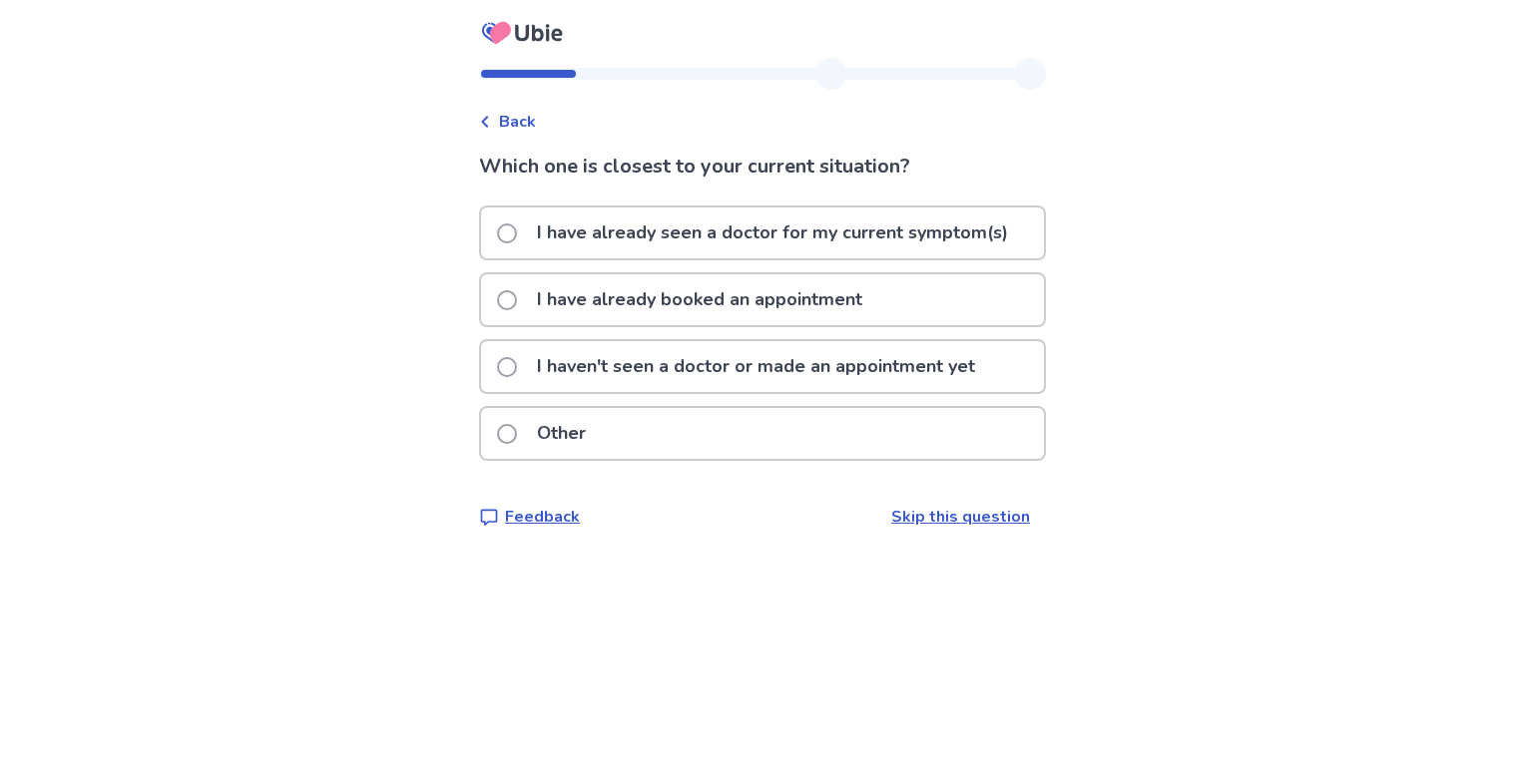 click on "I haven't seen a doctor or made an appointment yet" at bounding box center (756, 366) 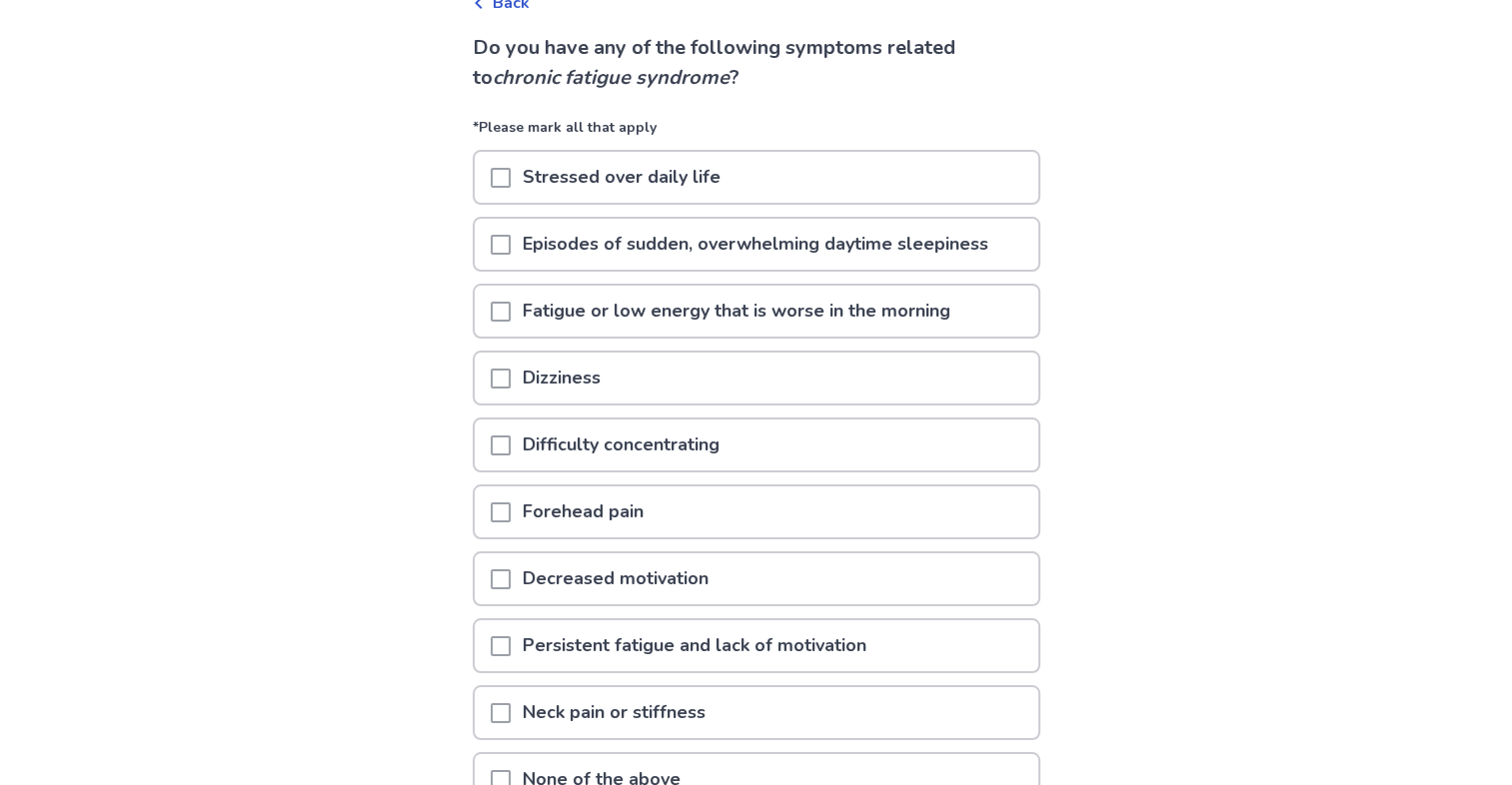 scroll, scrollTop: 128, scrollLeft: 0, axis: vertical 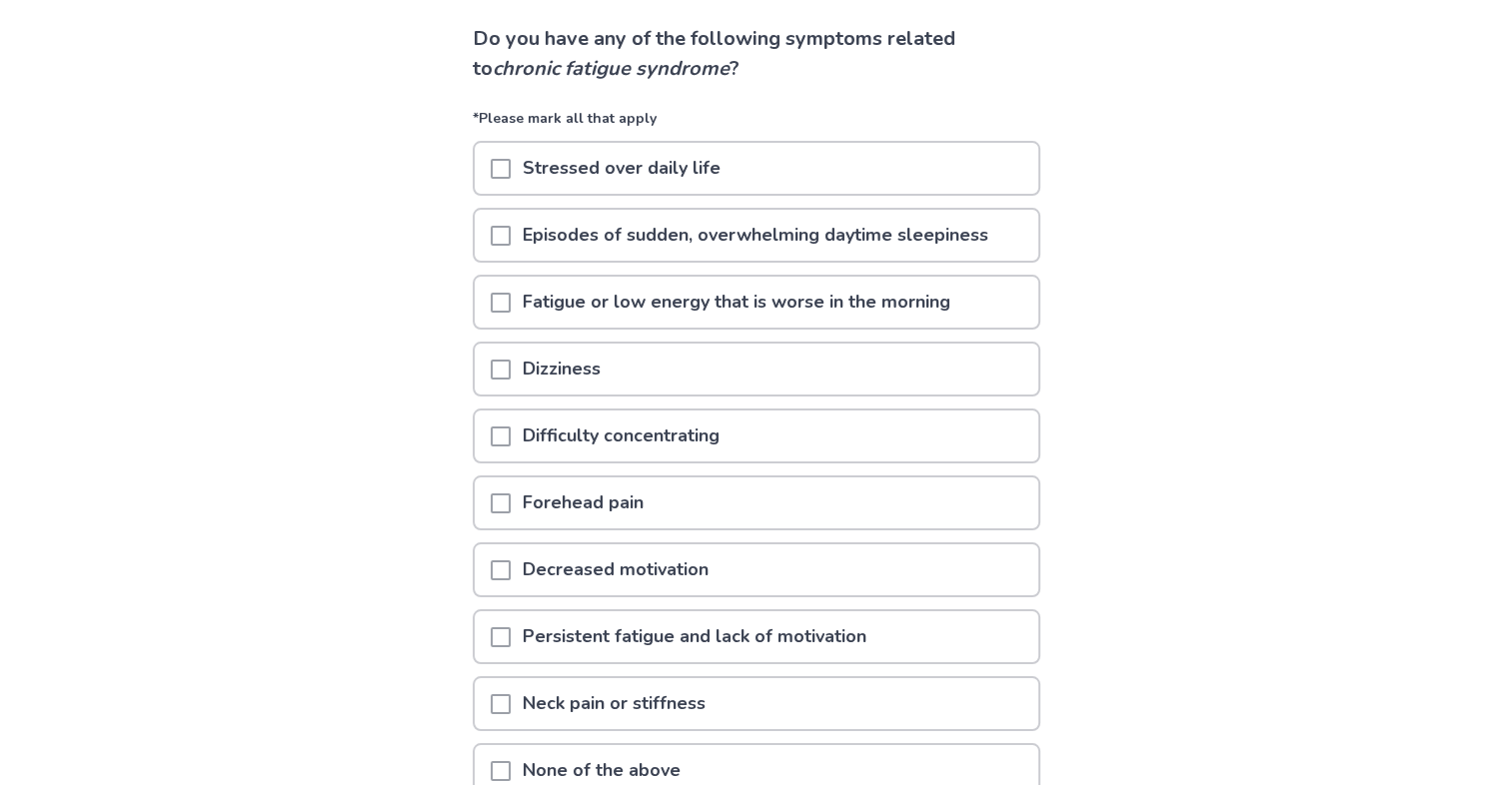 click at bounding box center [501, 168] 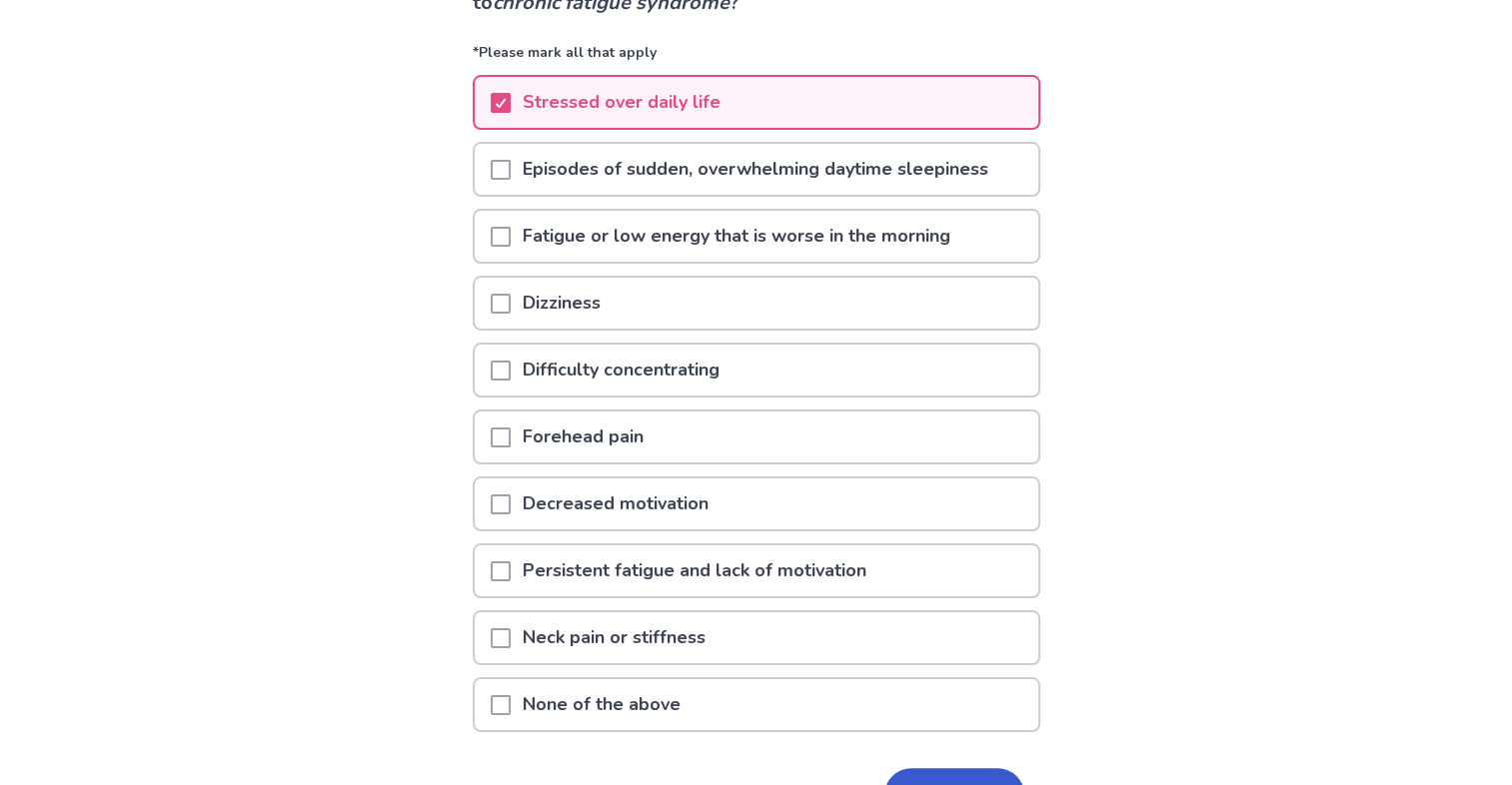 scroll, scrollTop: 192, scrollLeft: 0, axis: vertical 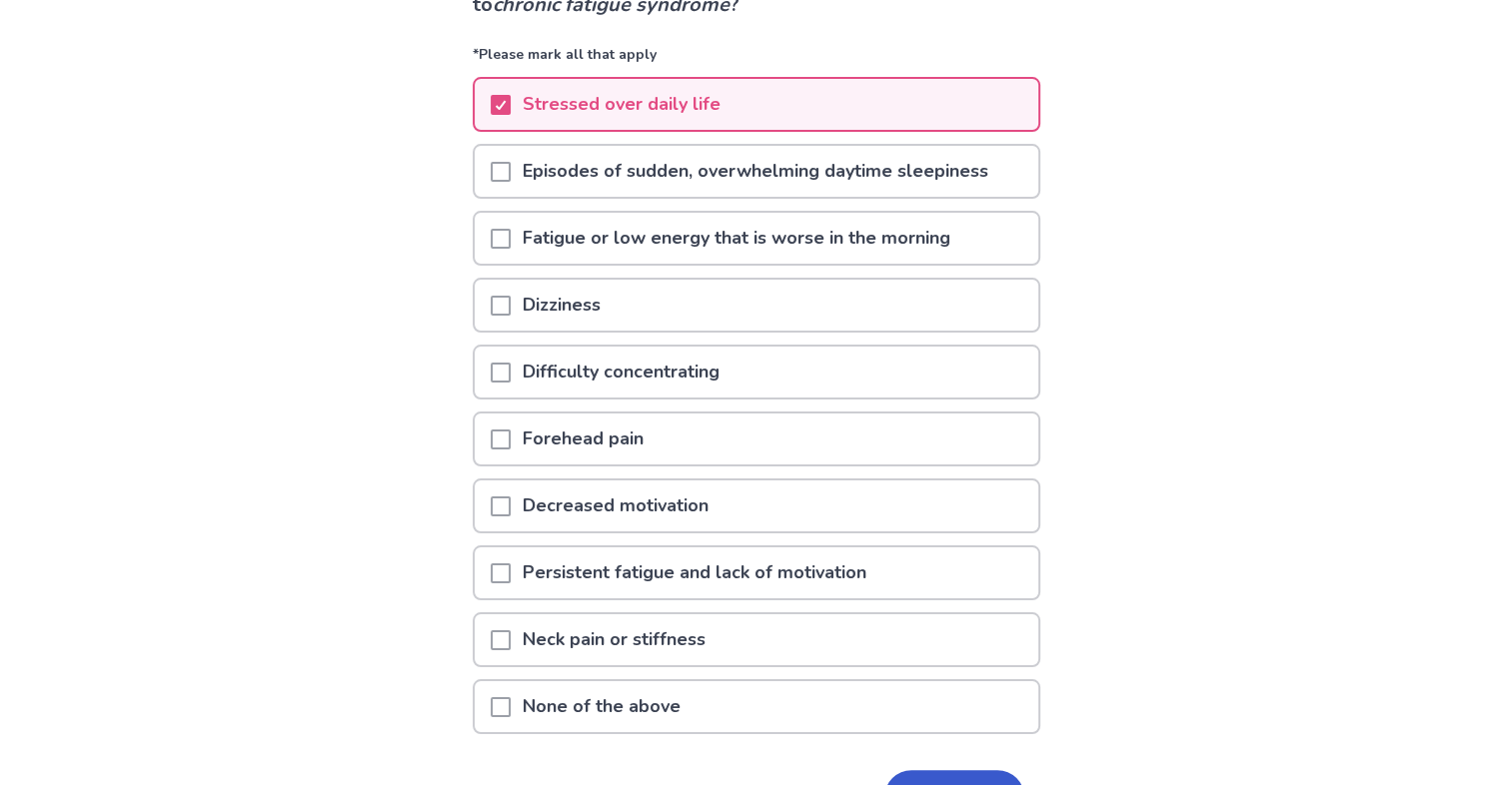 click at bounding box center [501, 172] 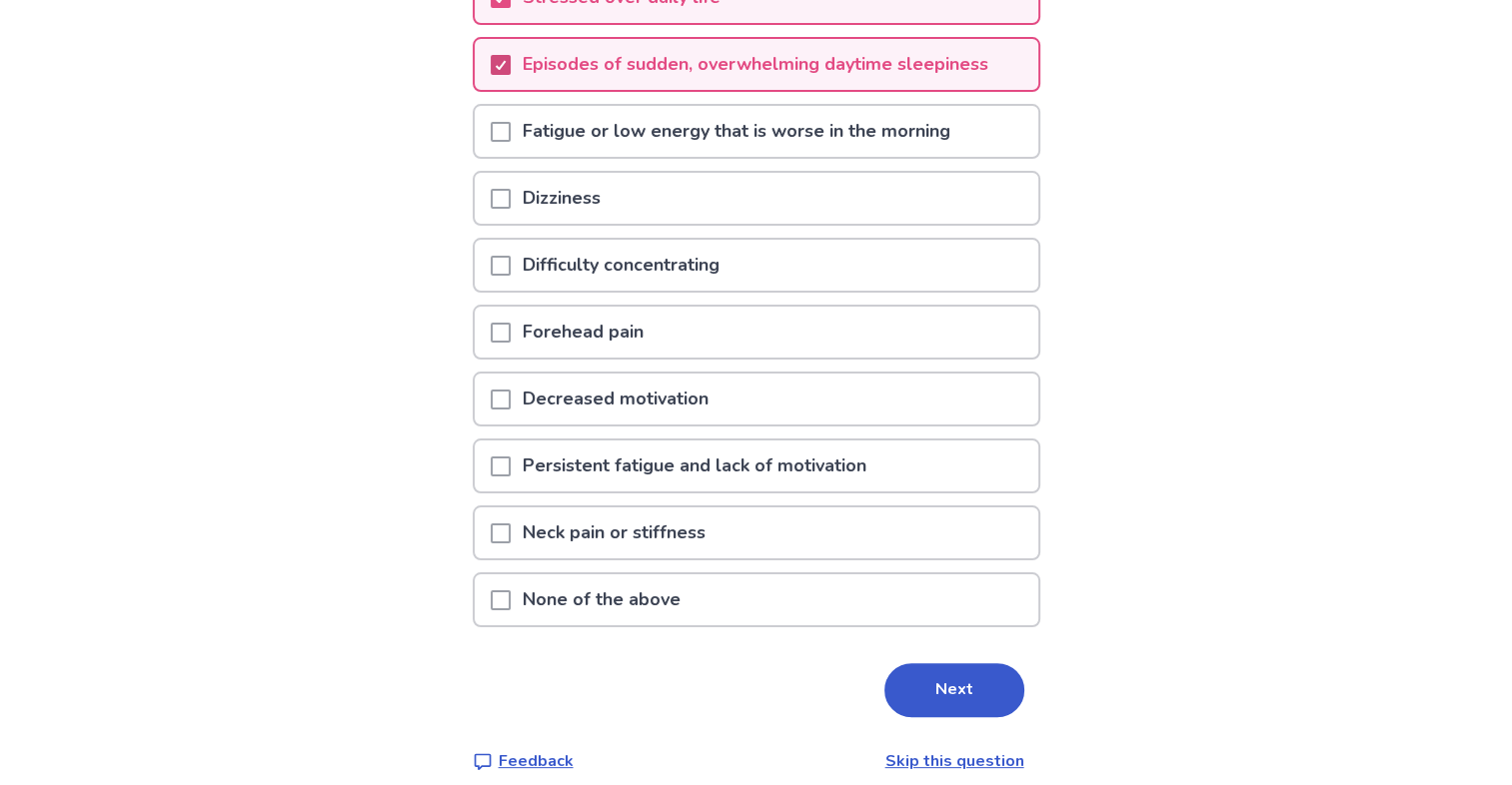 scroll, scrollTop: 300, scrollLeft: 0, axis: vertical 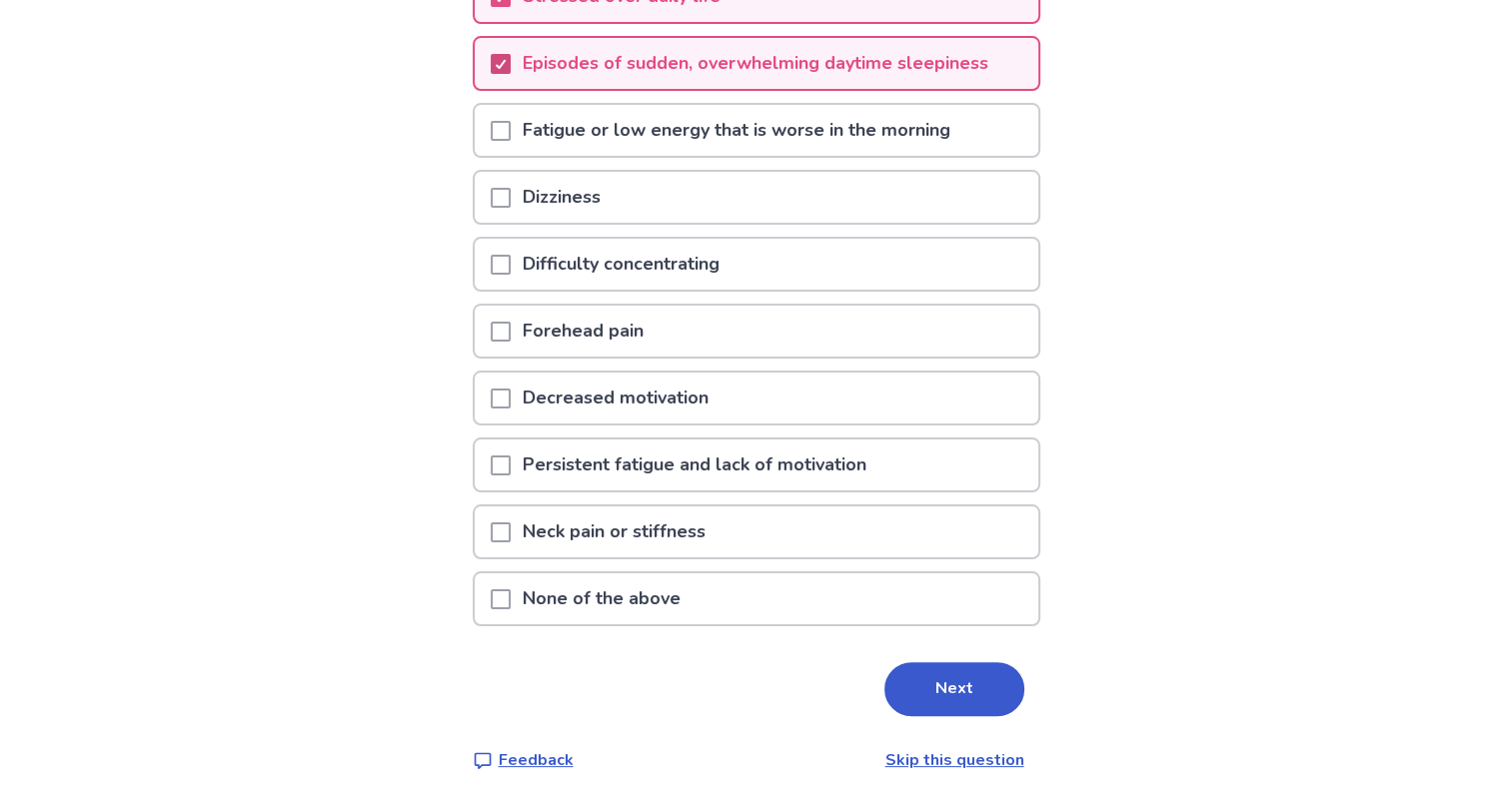 click at bounding box center [501, 265] 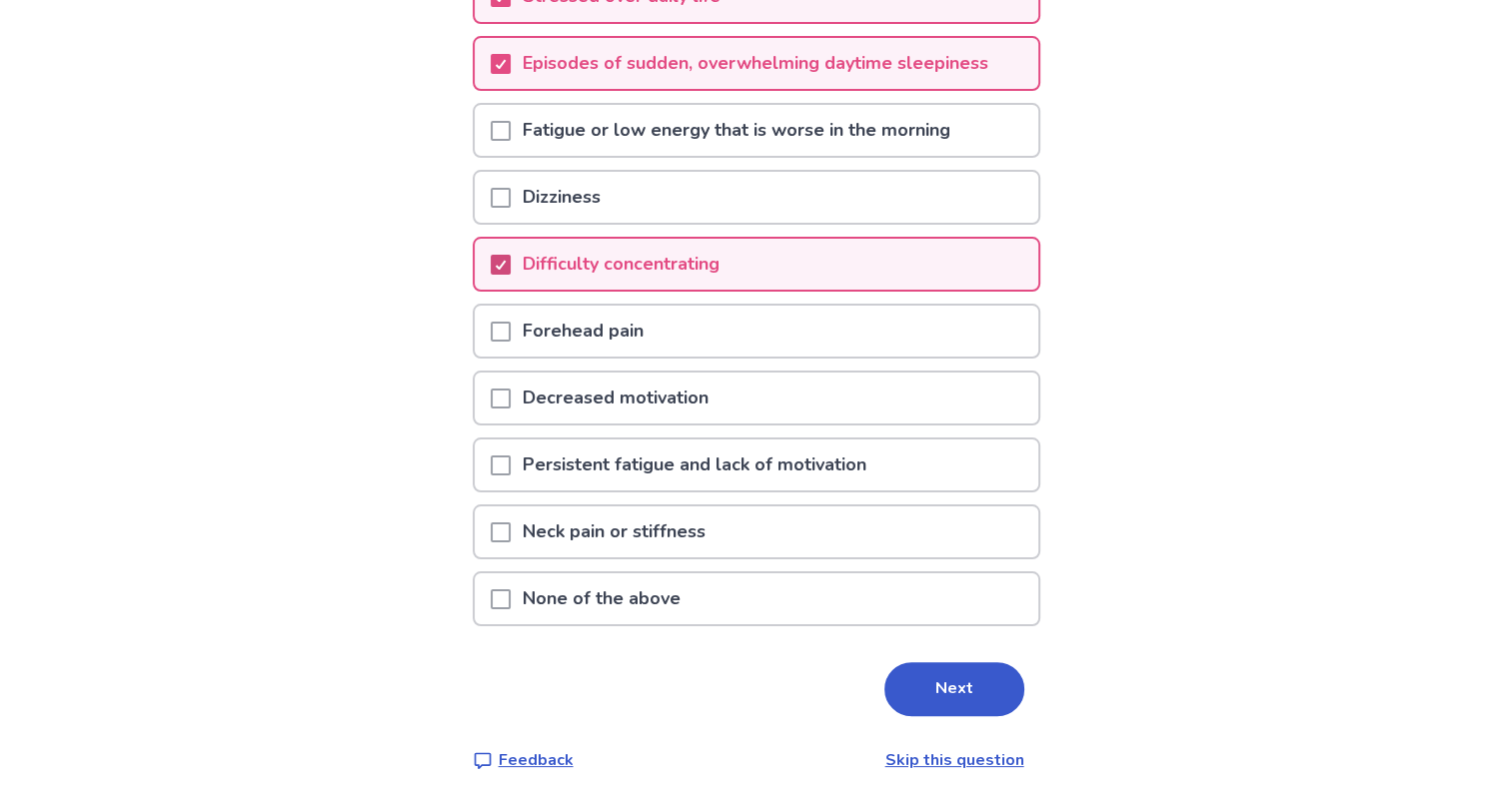 scroll, scrollTop: 311, scrollLeft: 0, axis: vertical 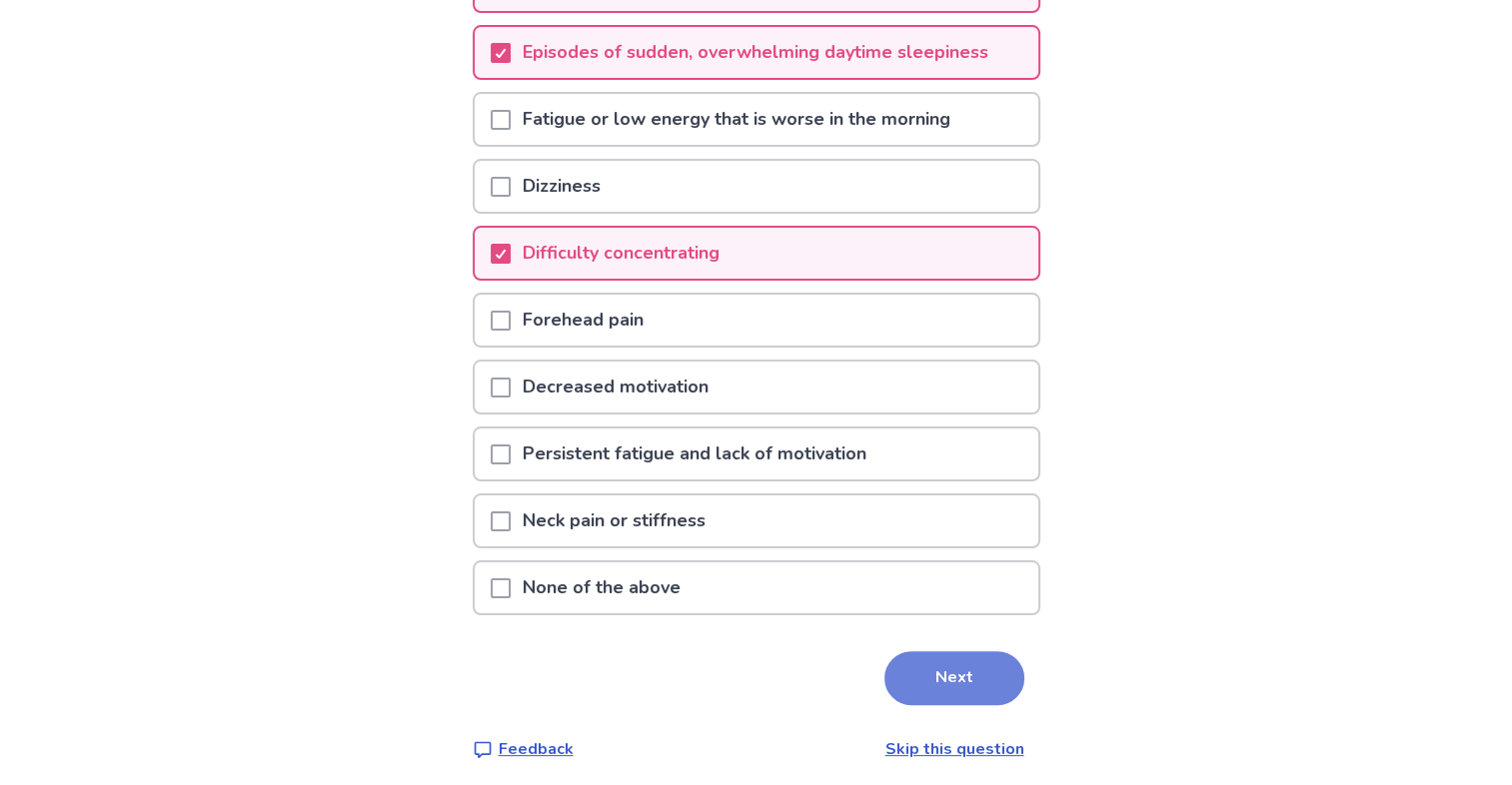 click on "Next" at bounding box center (954, 678) 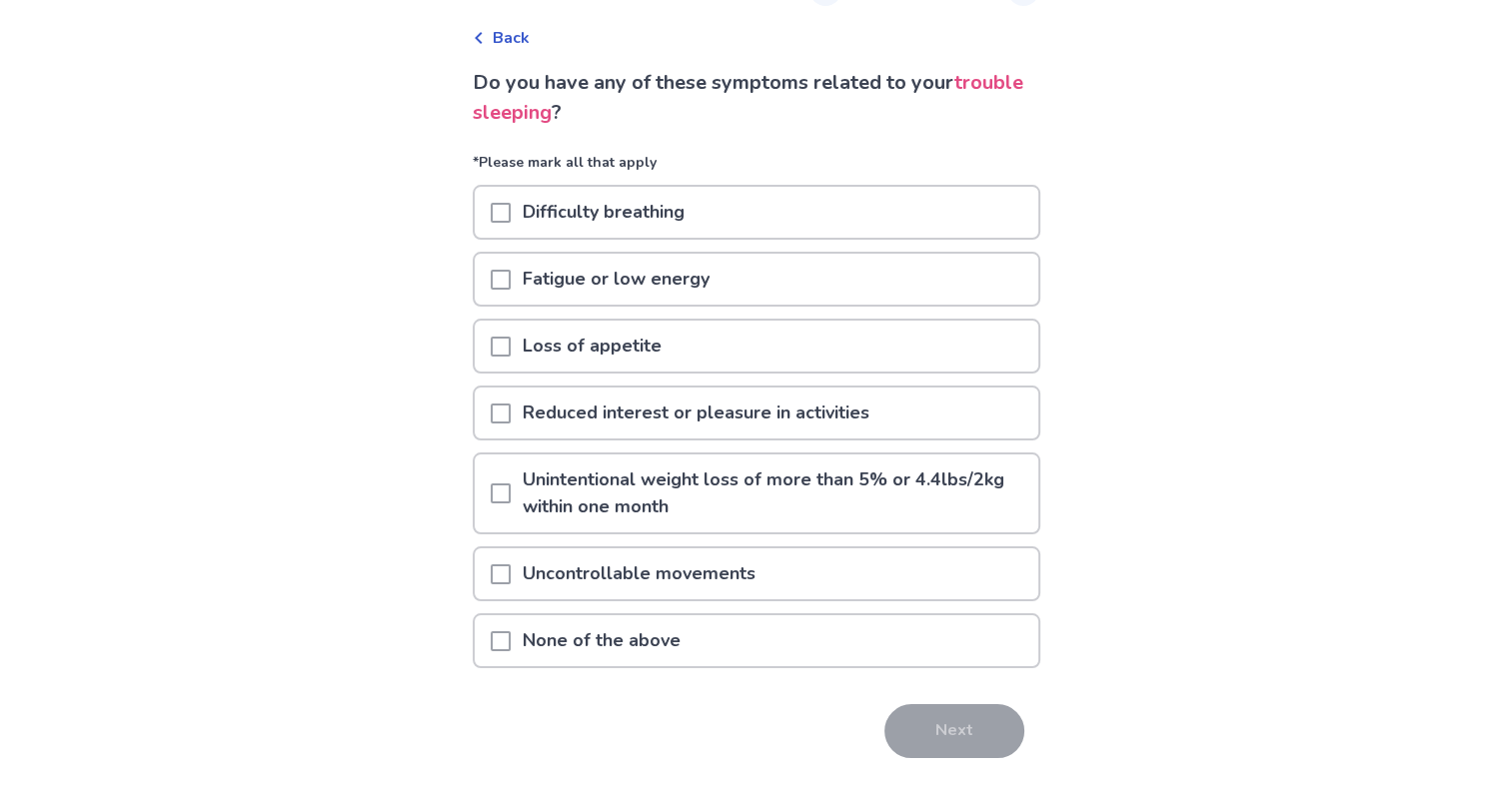 scroll, scrollTop: 140, scrollLeft: 0, axis: vertical 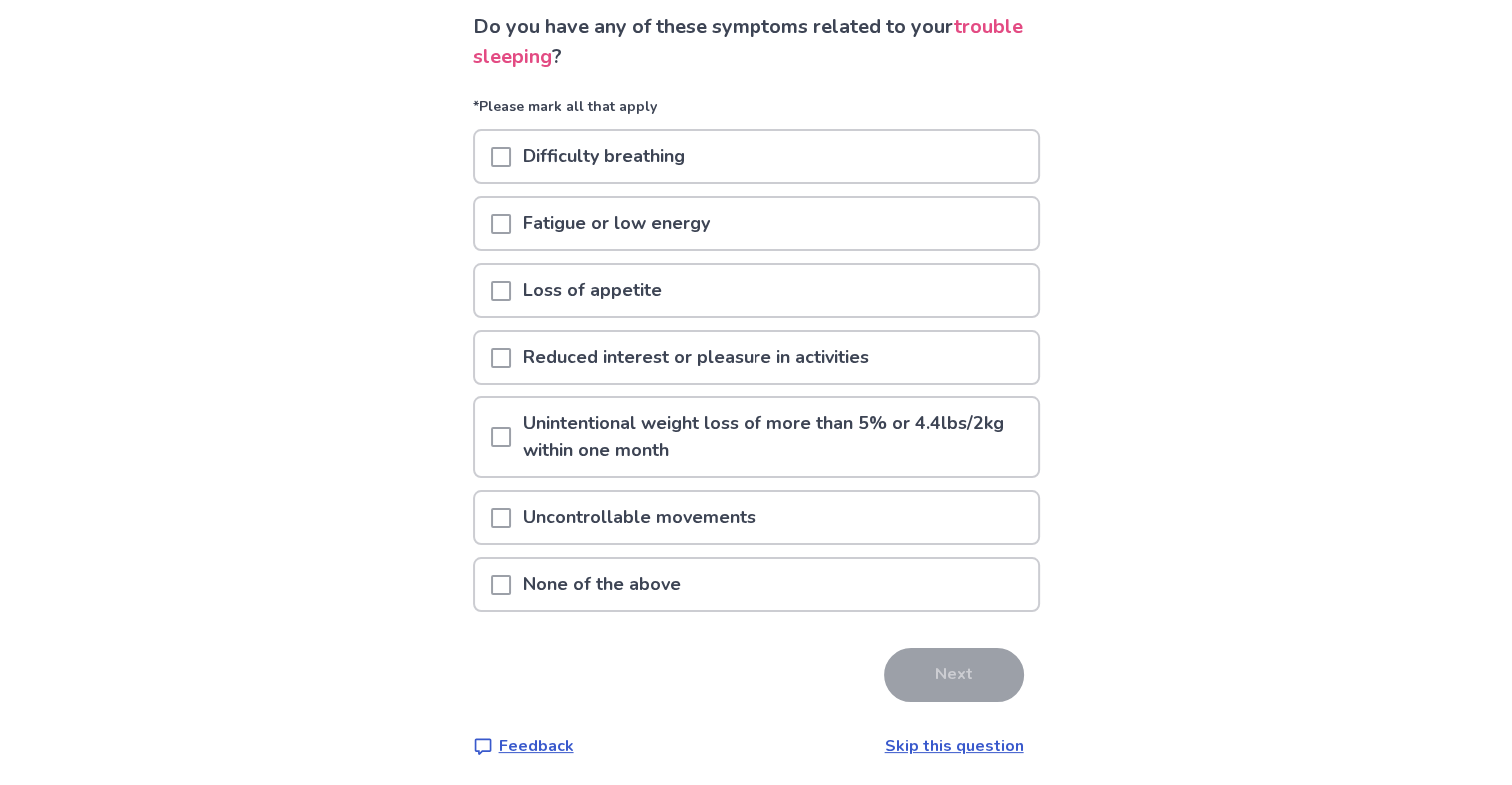 click at bounding box center (501, 584) 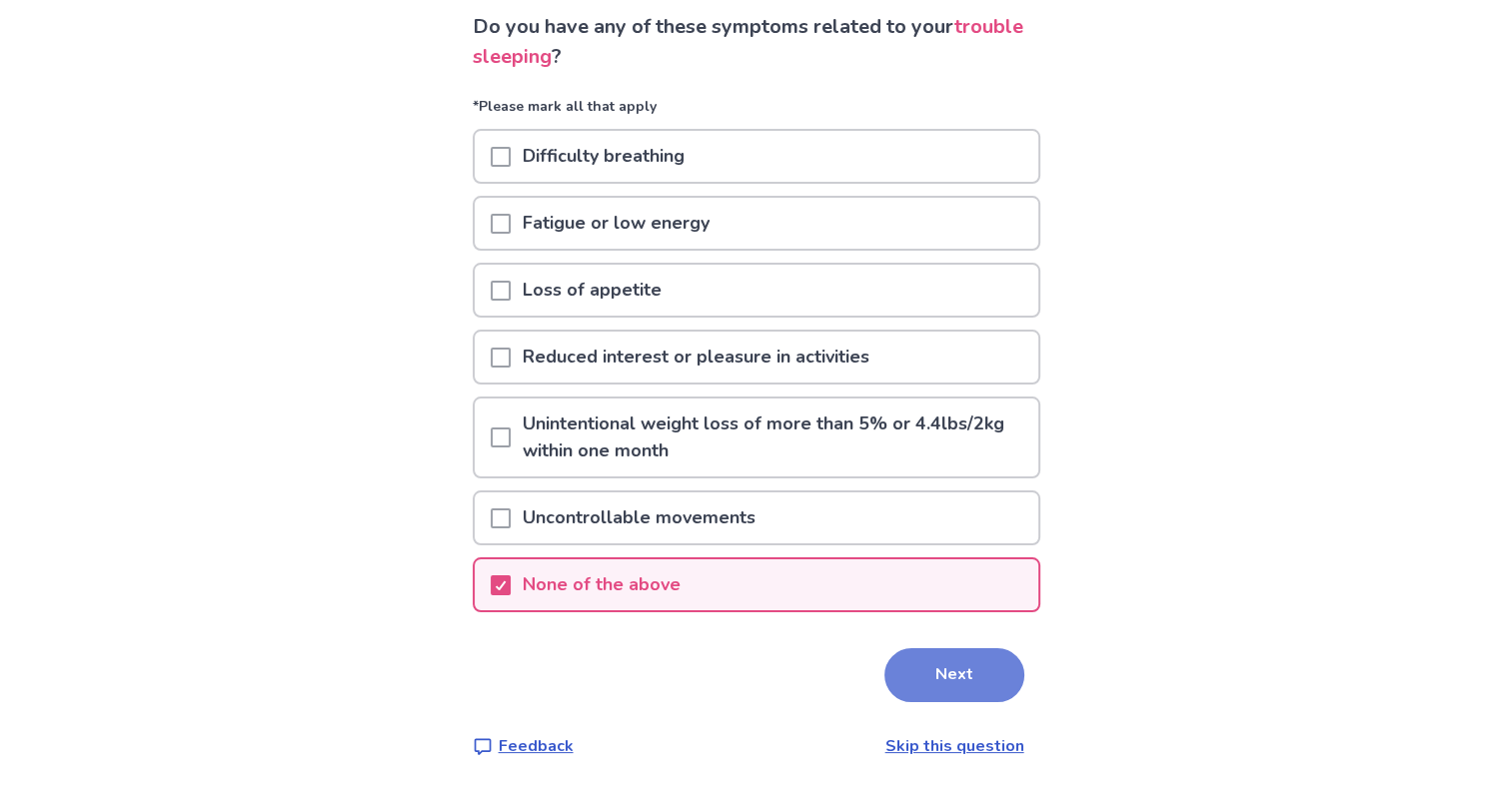 click on "Next" at bounding box center (954, 675) 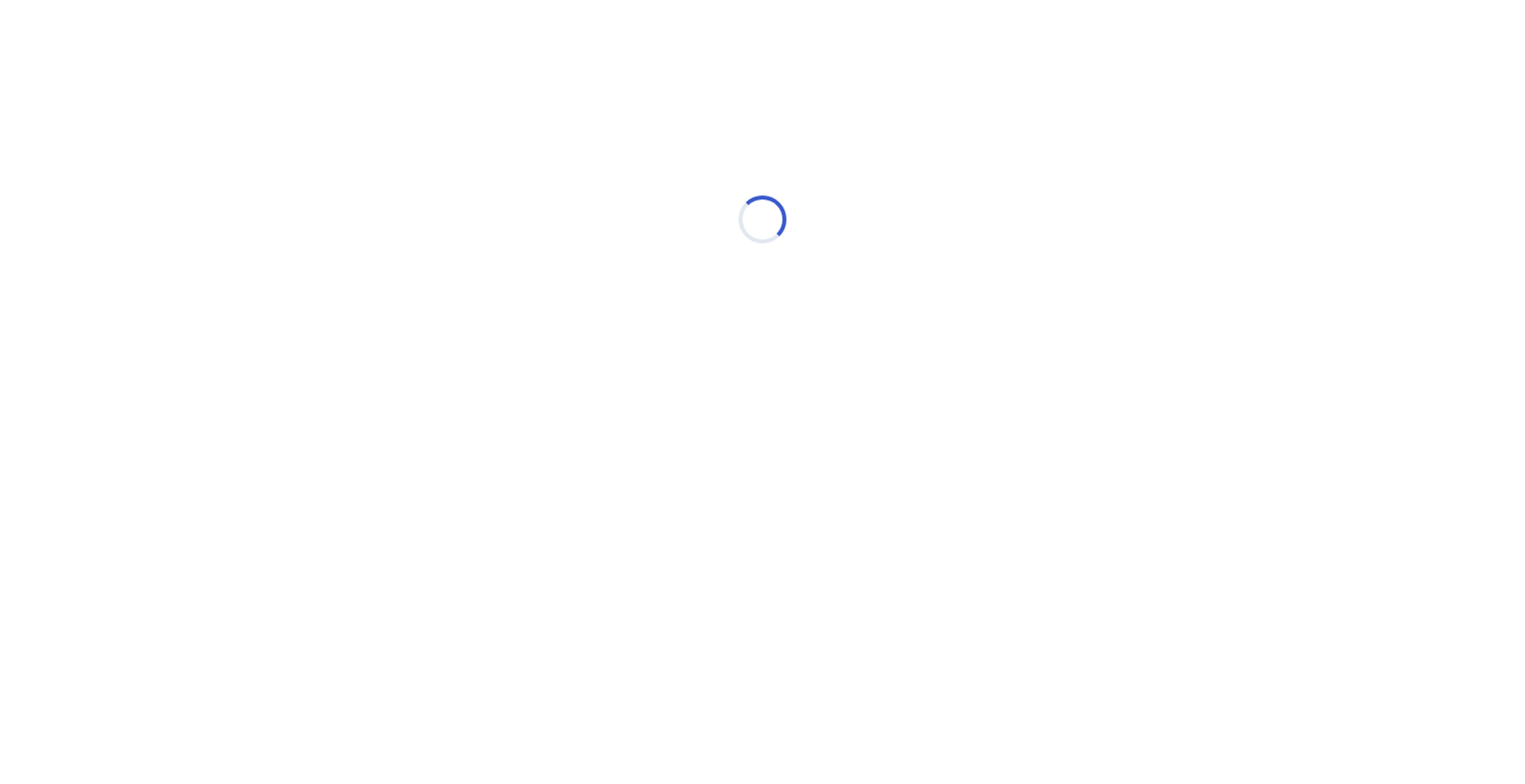 select on "*" 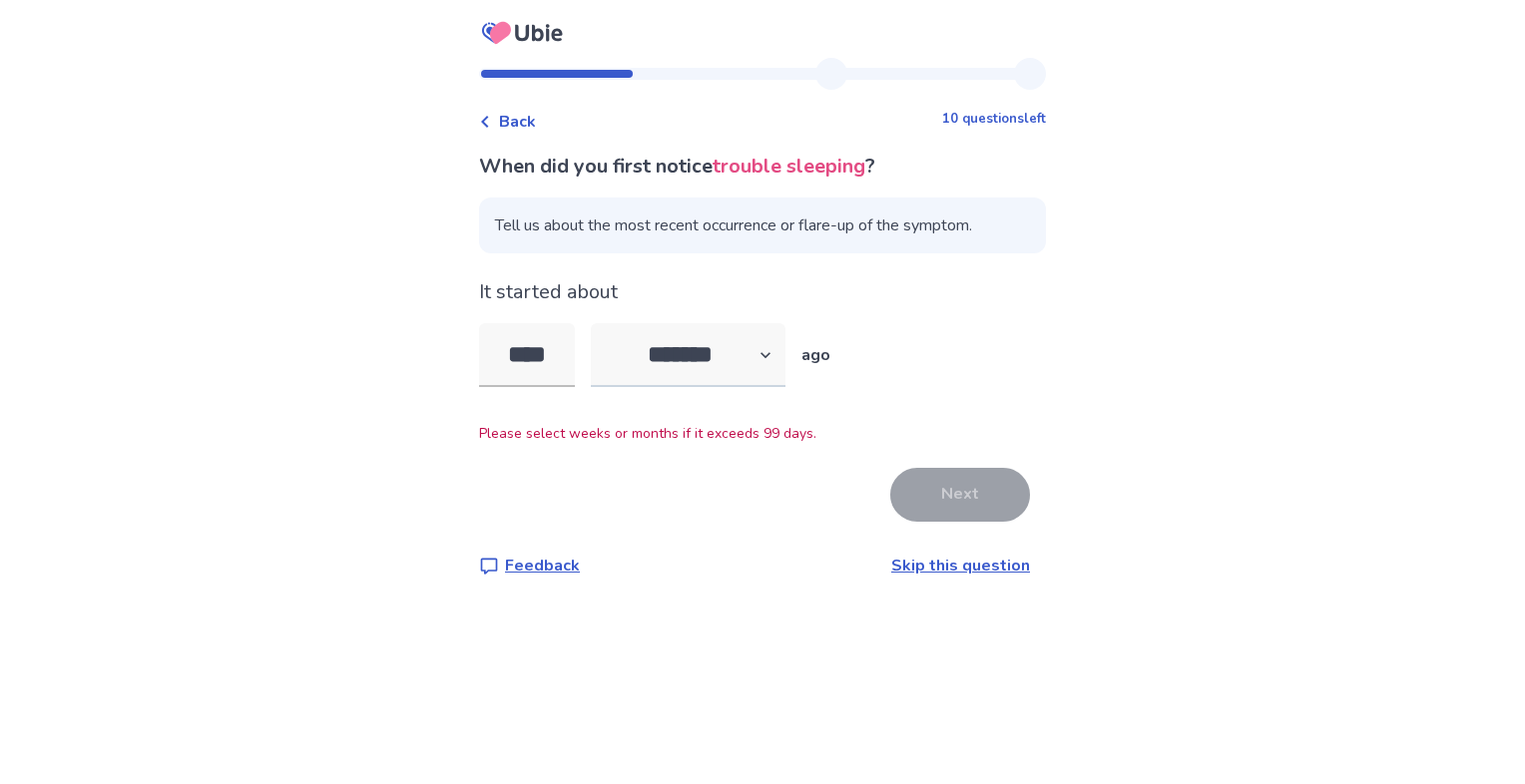 type on "****" 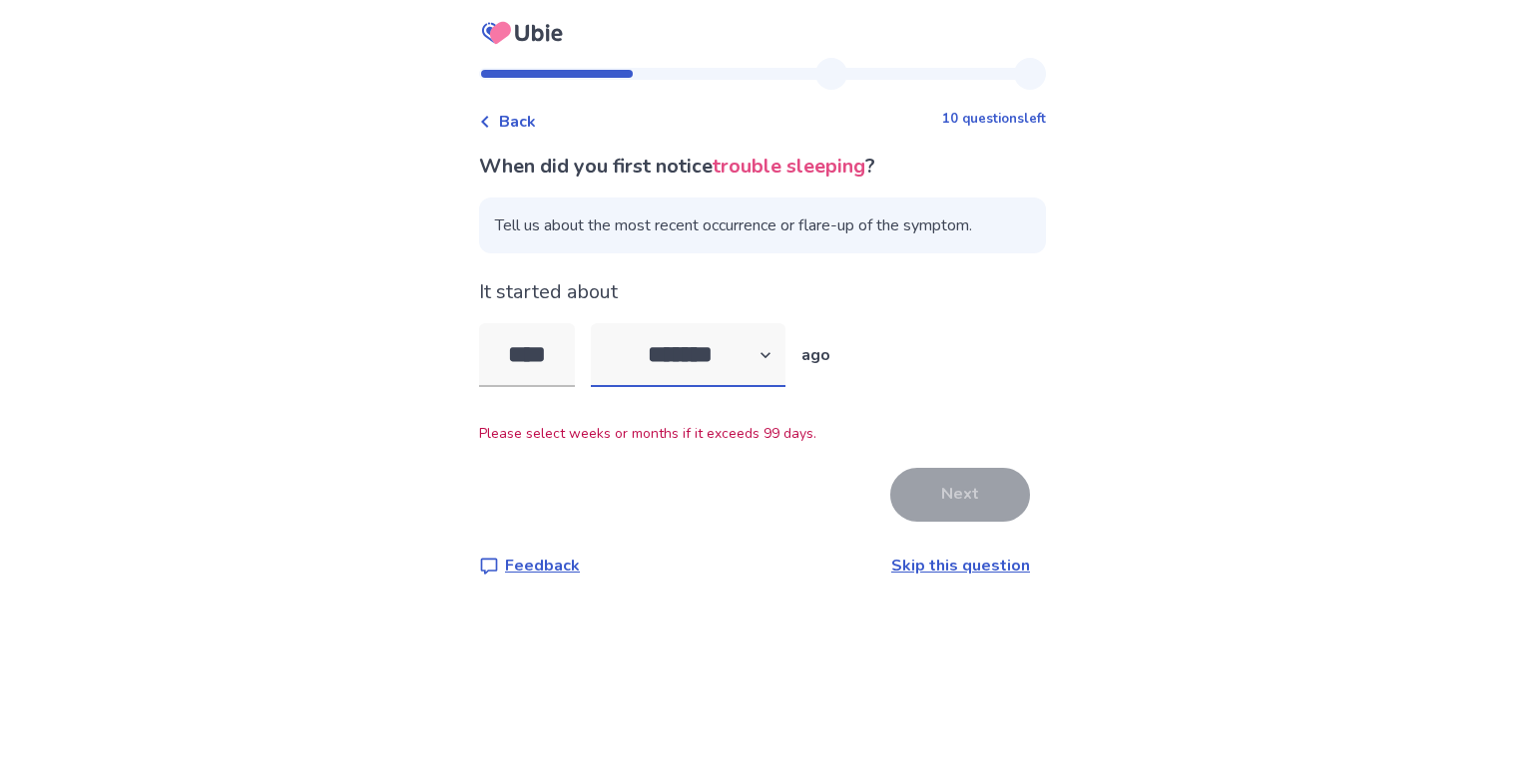 click on "******* ****** ******* ******** *******" at bounding box center [688, 355] 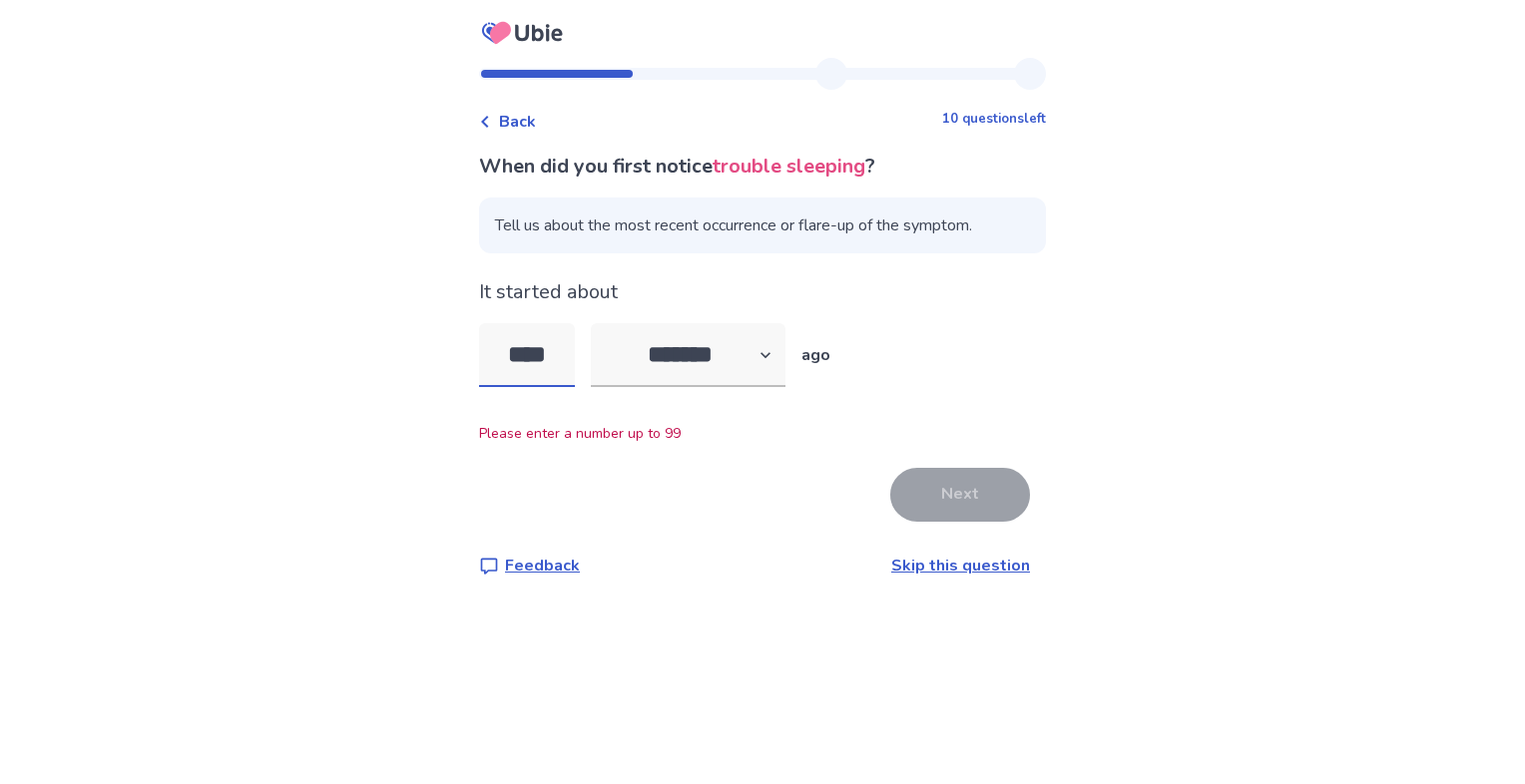 click on "****" at bounding box center (527, 355) 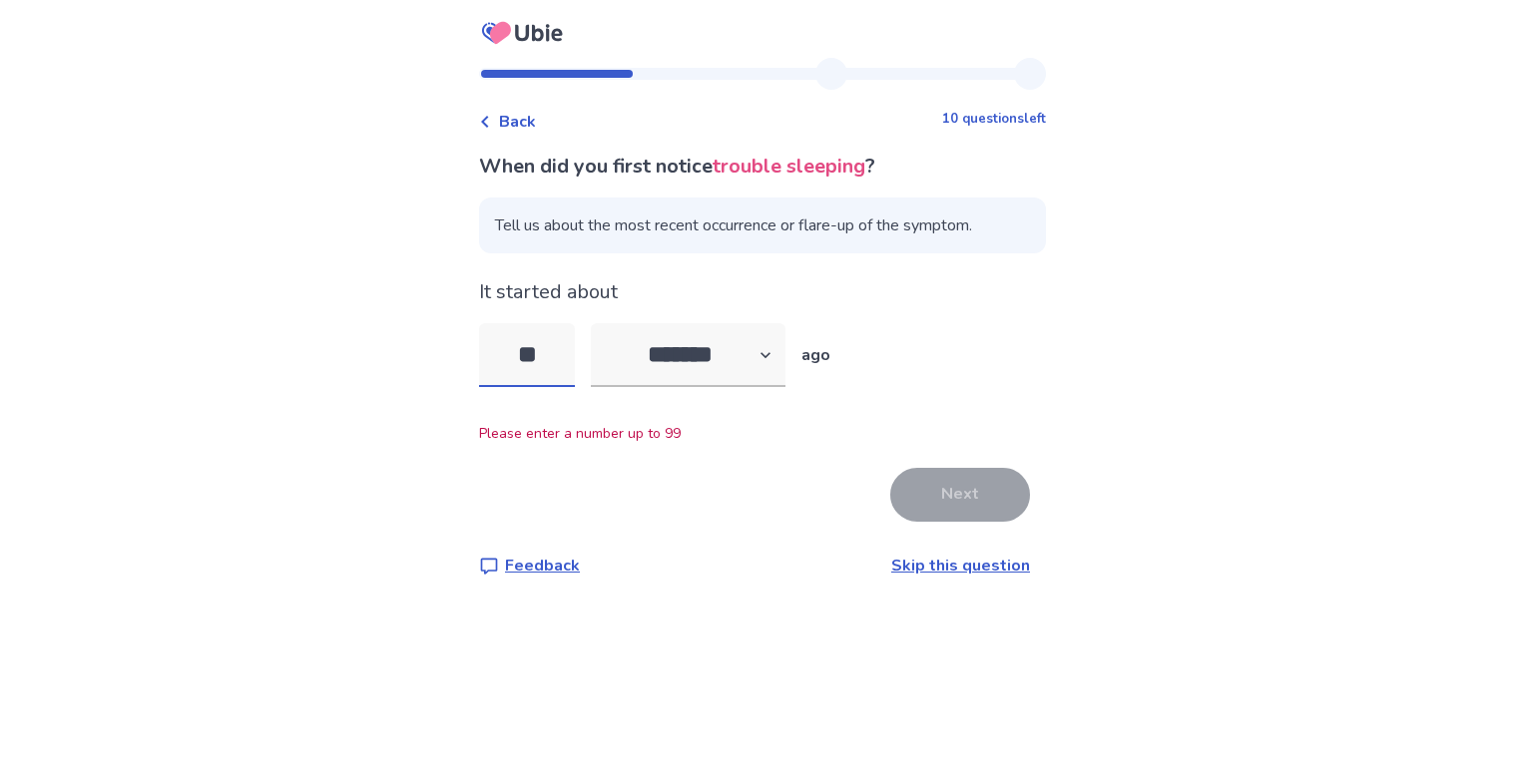 type on "*" 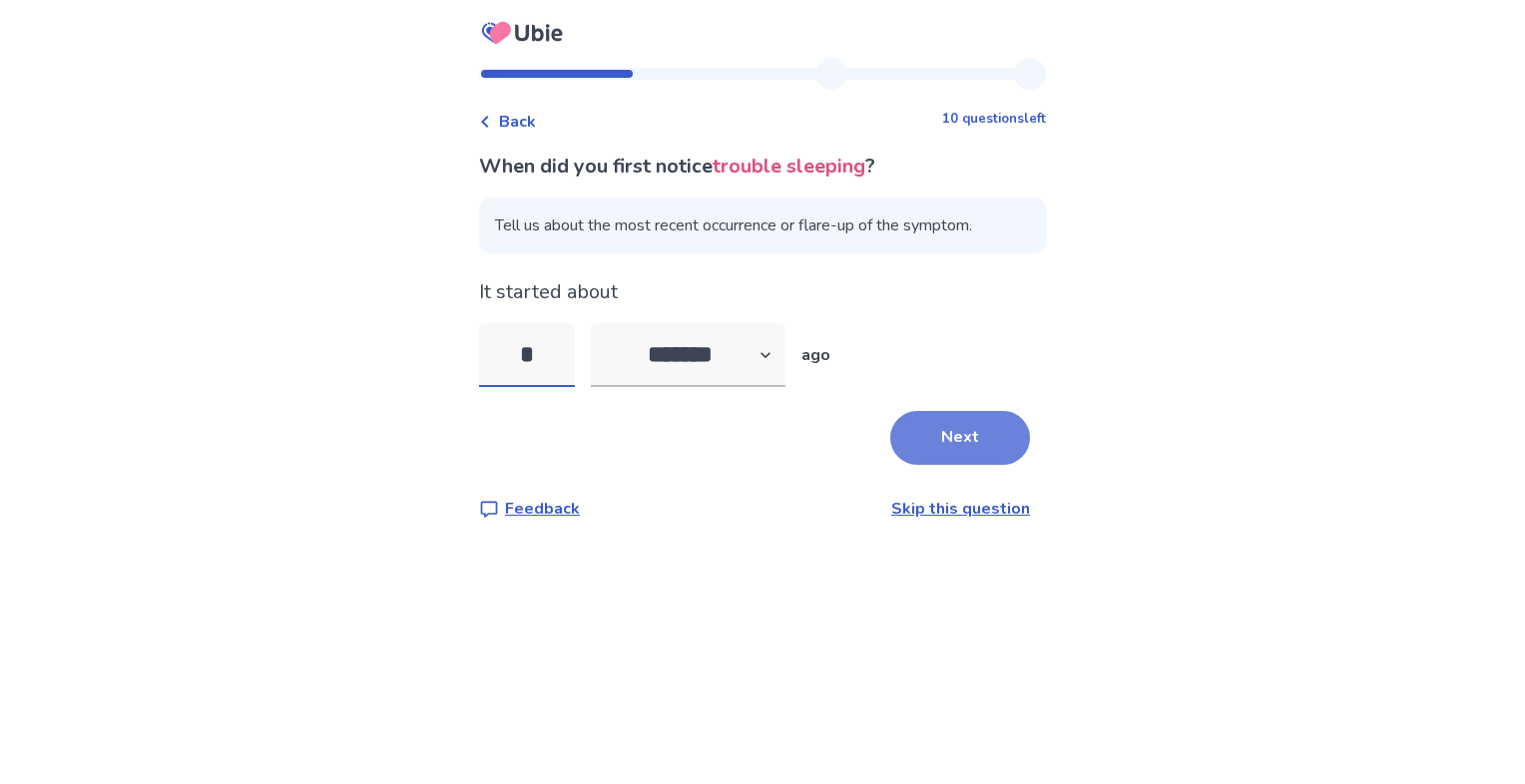 type on "*" 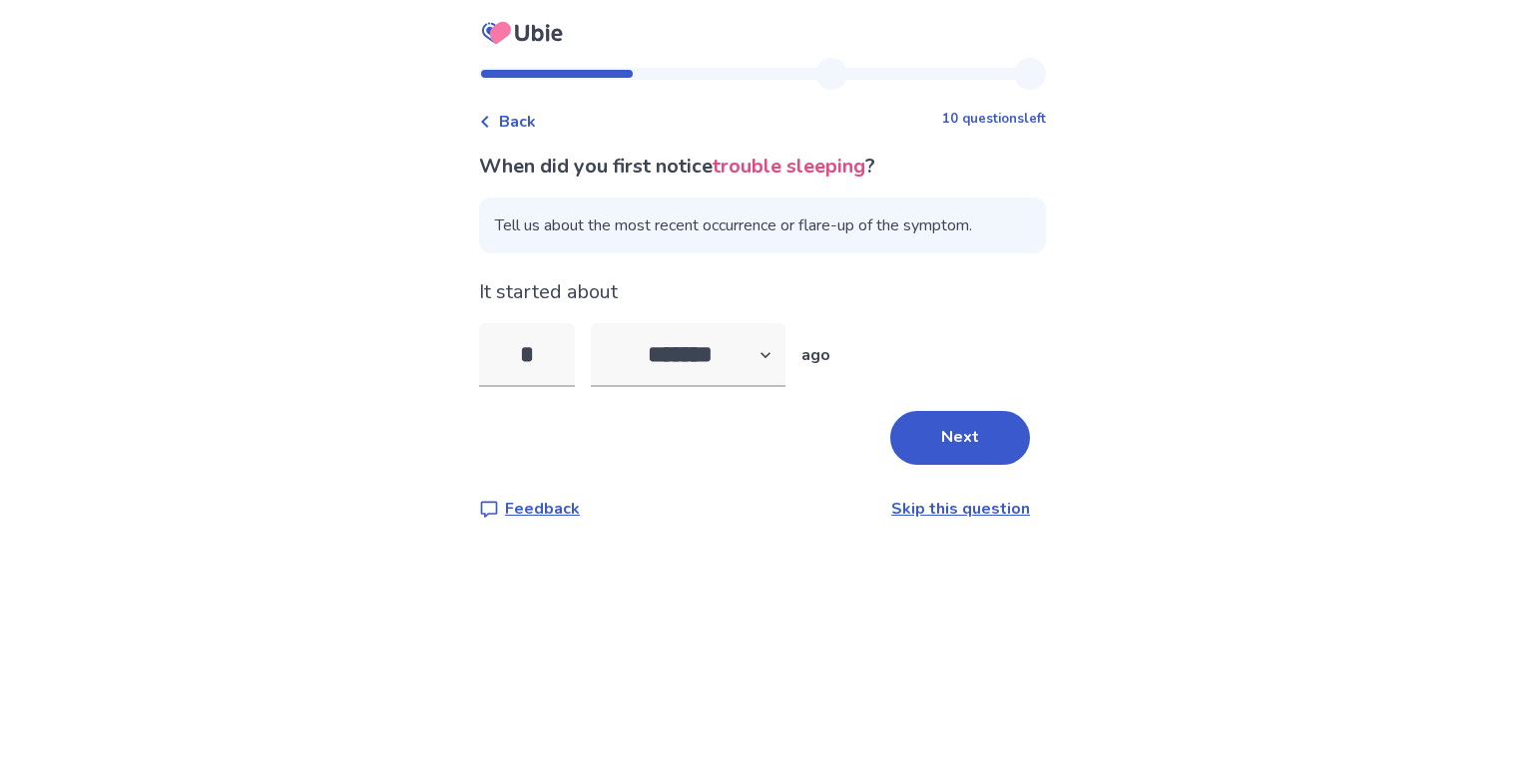 click on "Next" at bounding box center (960, 438) 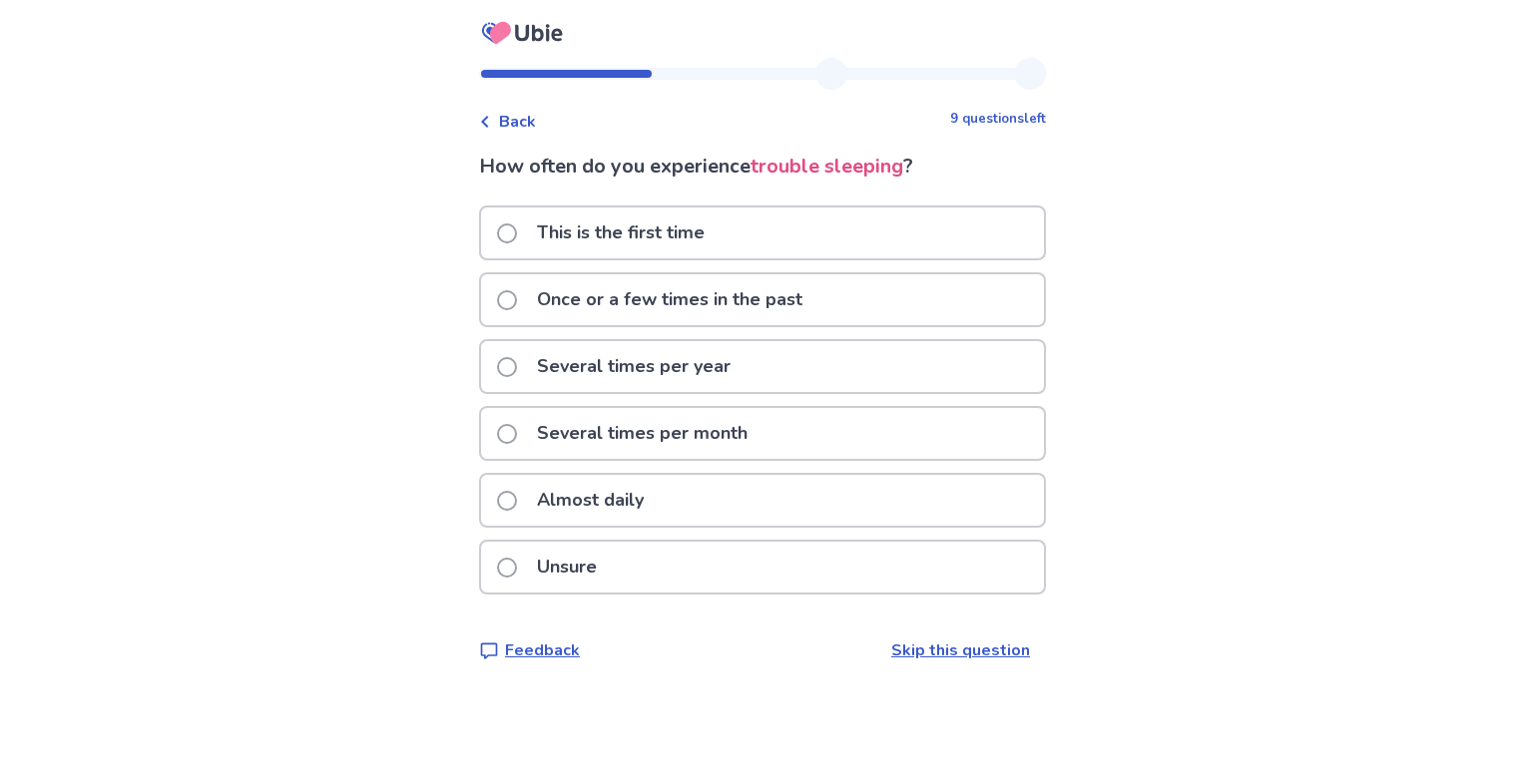 click on "Almost daily" at bounding box center (762, 500) 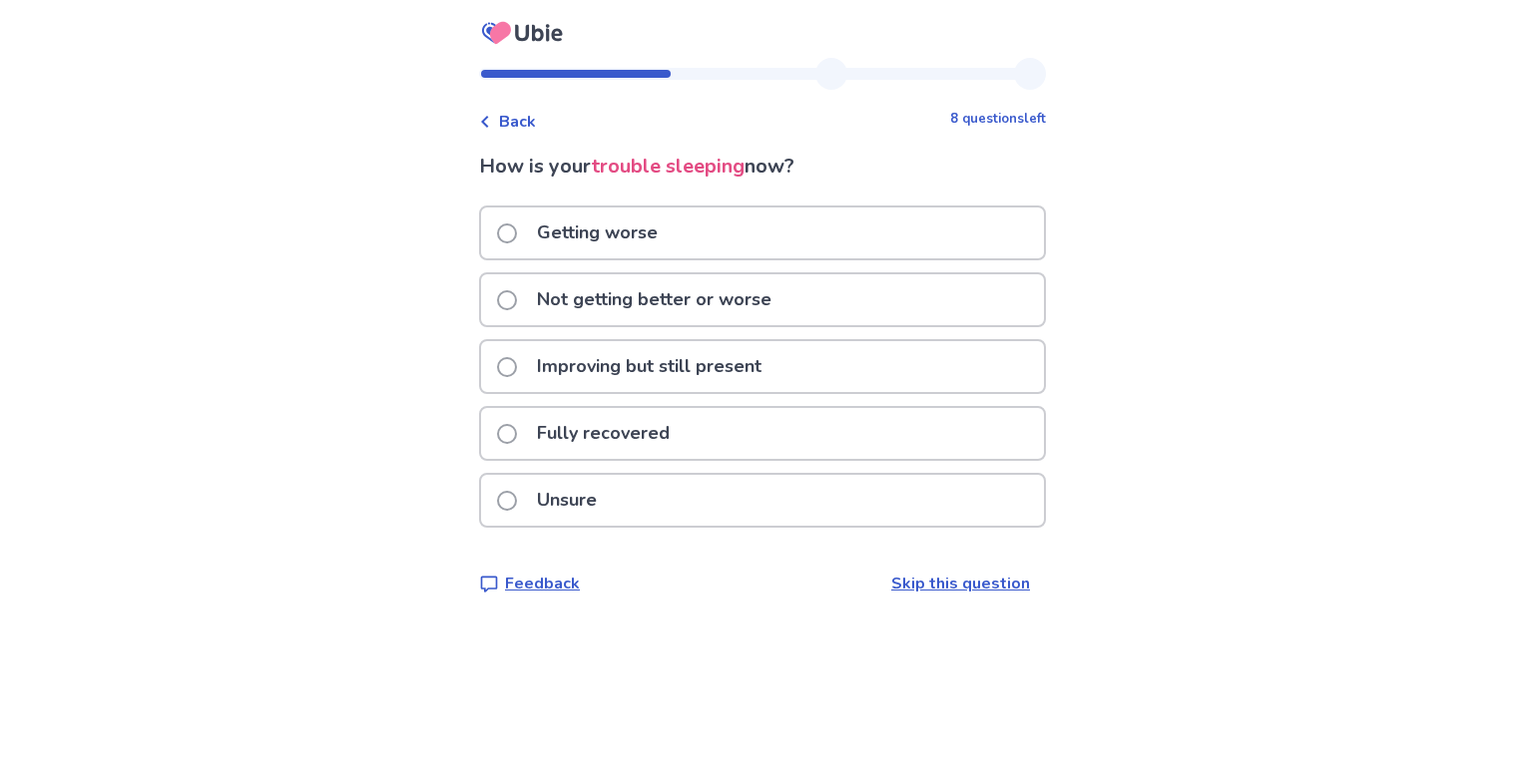 click on "Not getting better or worse" at bounding box center (654, 299) 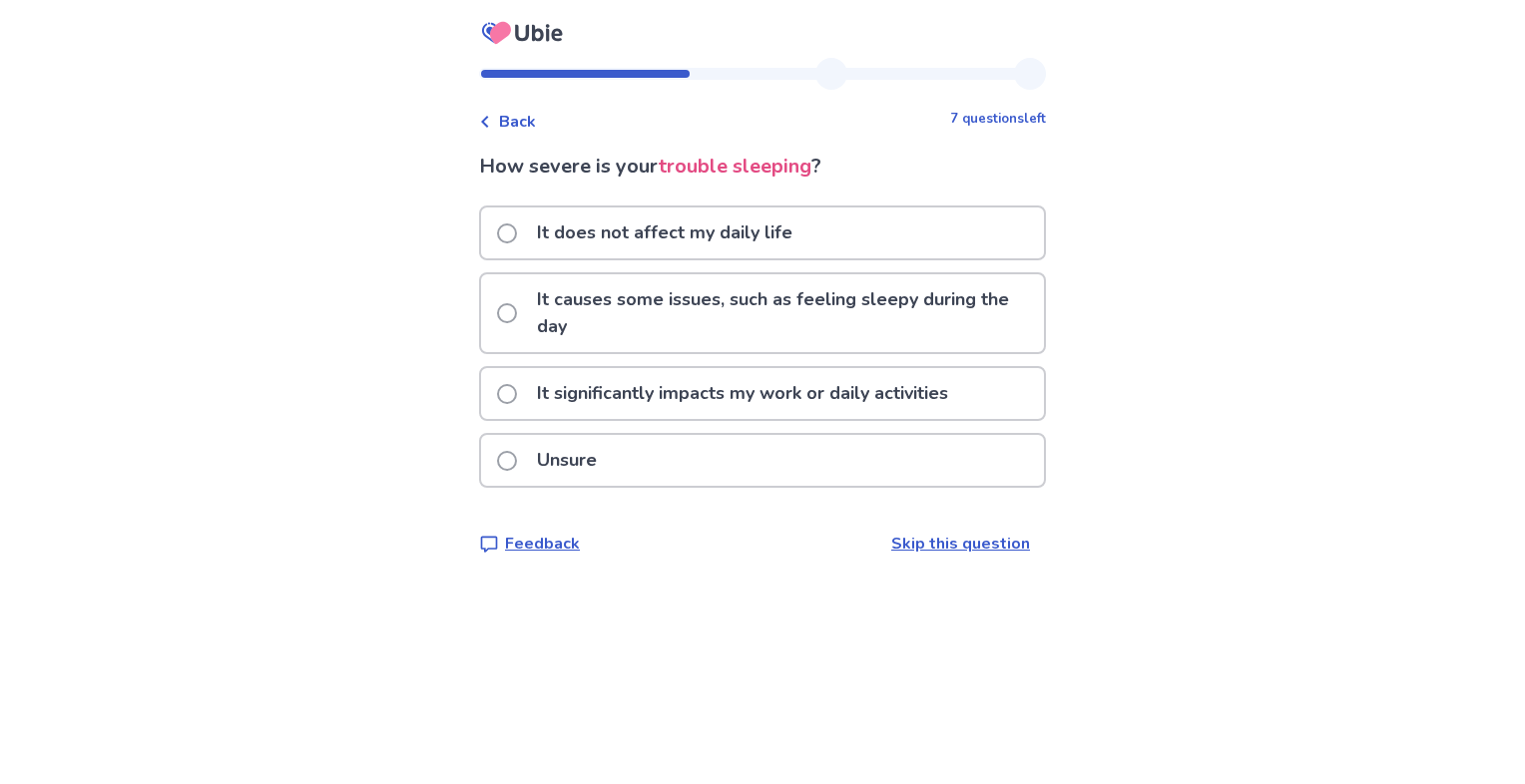 click on "It significantly impacts my work or daily activities" at bounding box center [743, 393] 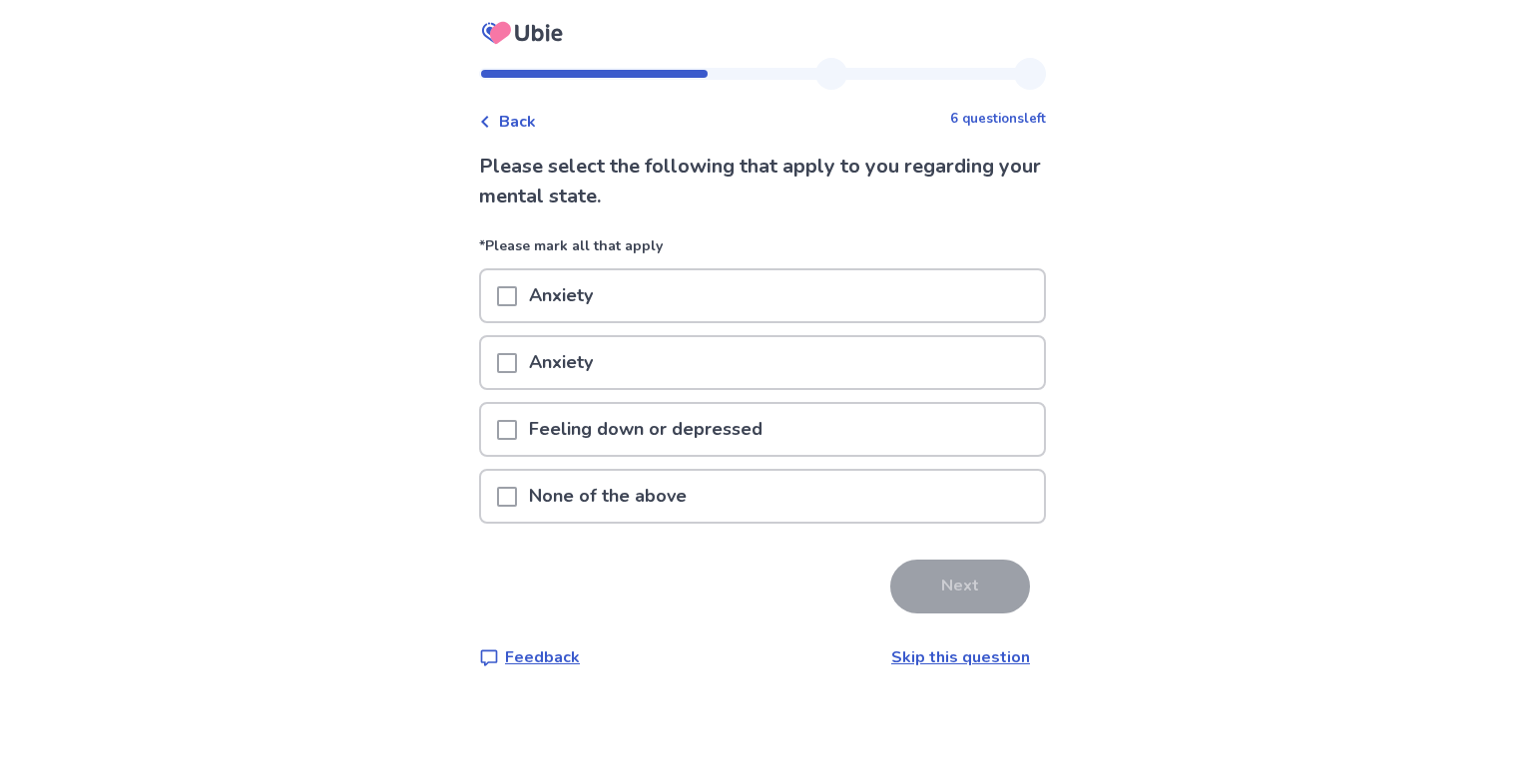 click on "Anxiety" at bounding box center [762, 295] 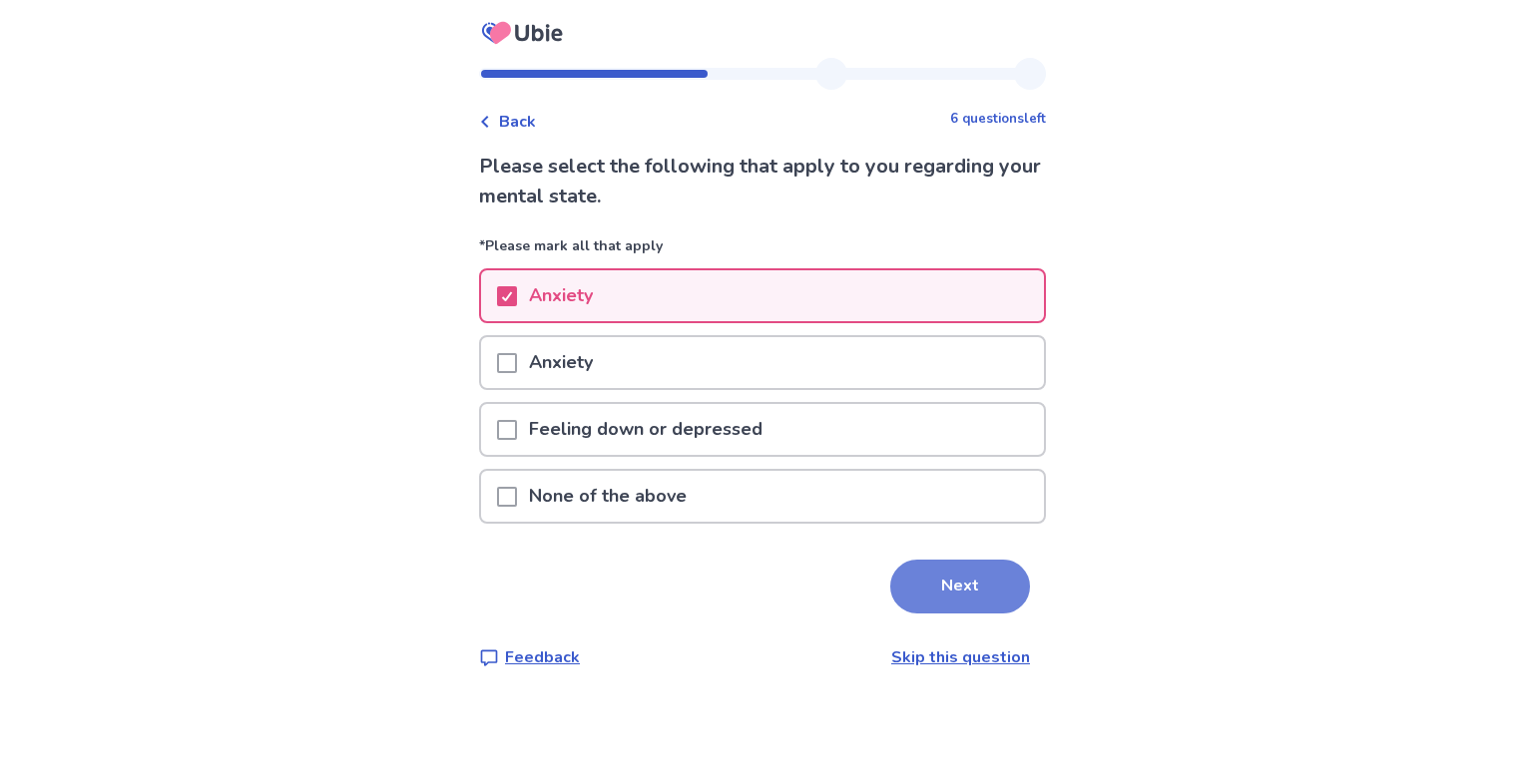click on "Next" at bounding box center [960, 587] 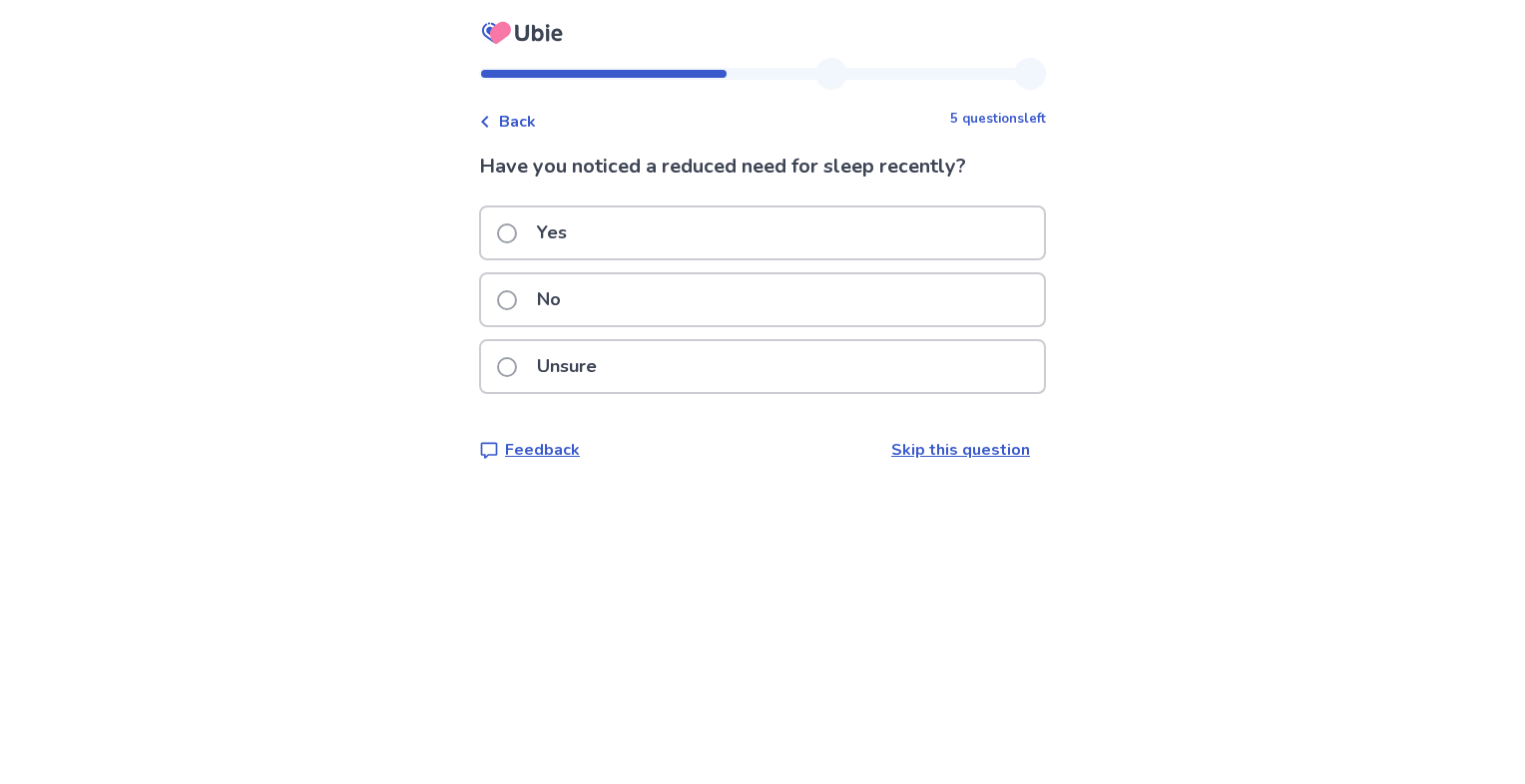 click on "No" at bounding box center [535, 299] 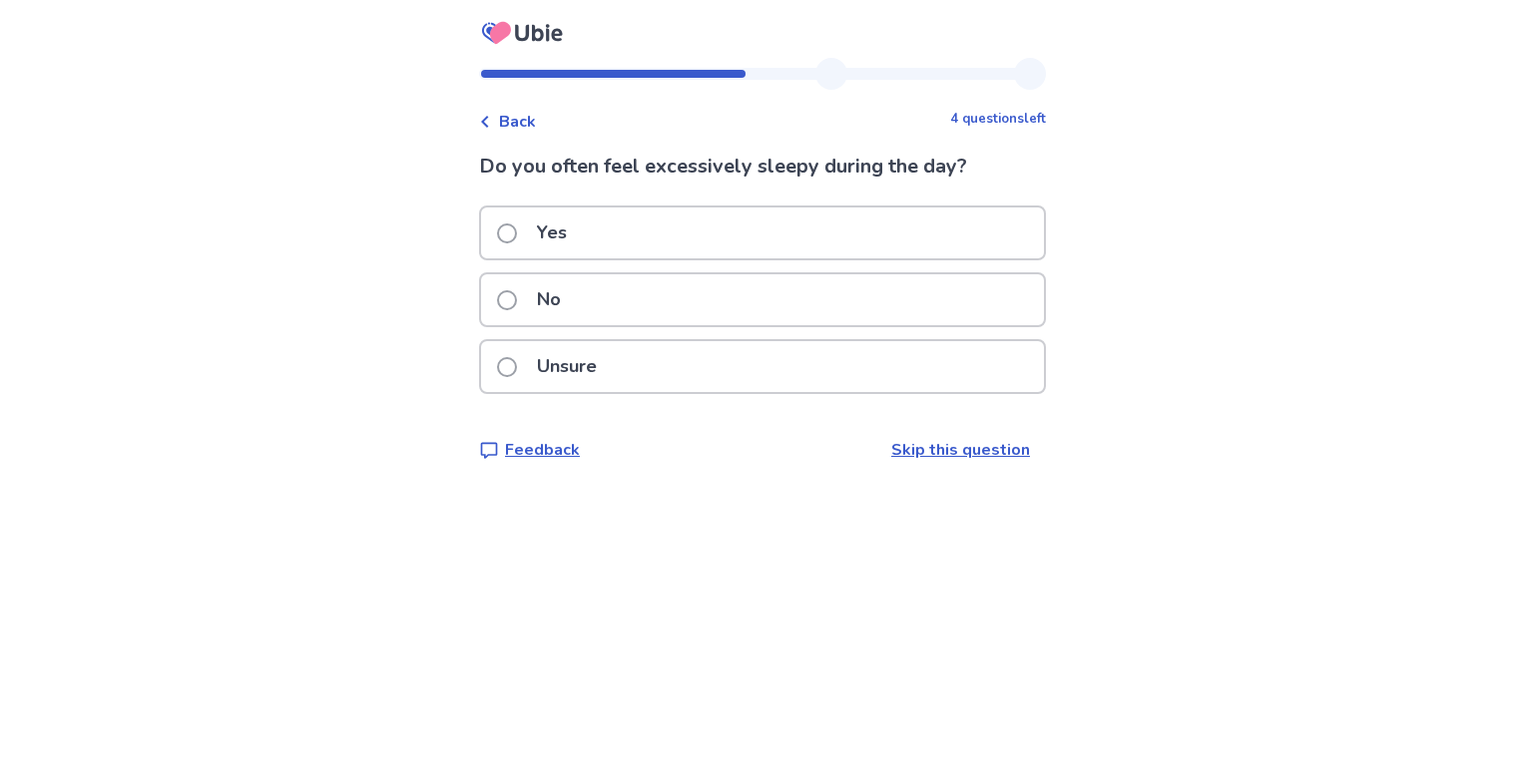 click on "Yes" at bounding box center (552, 232) 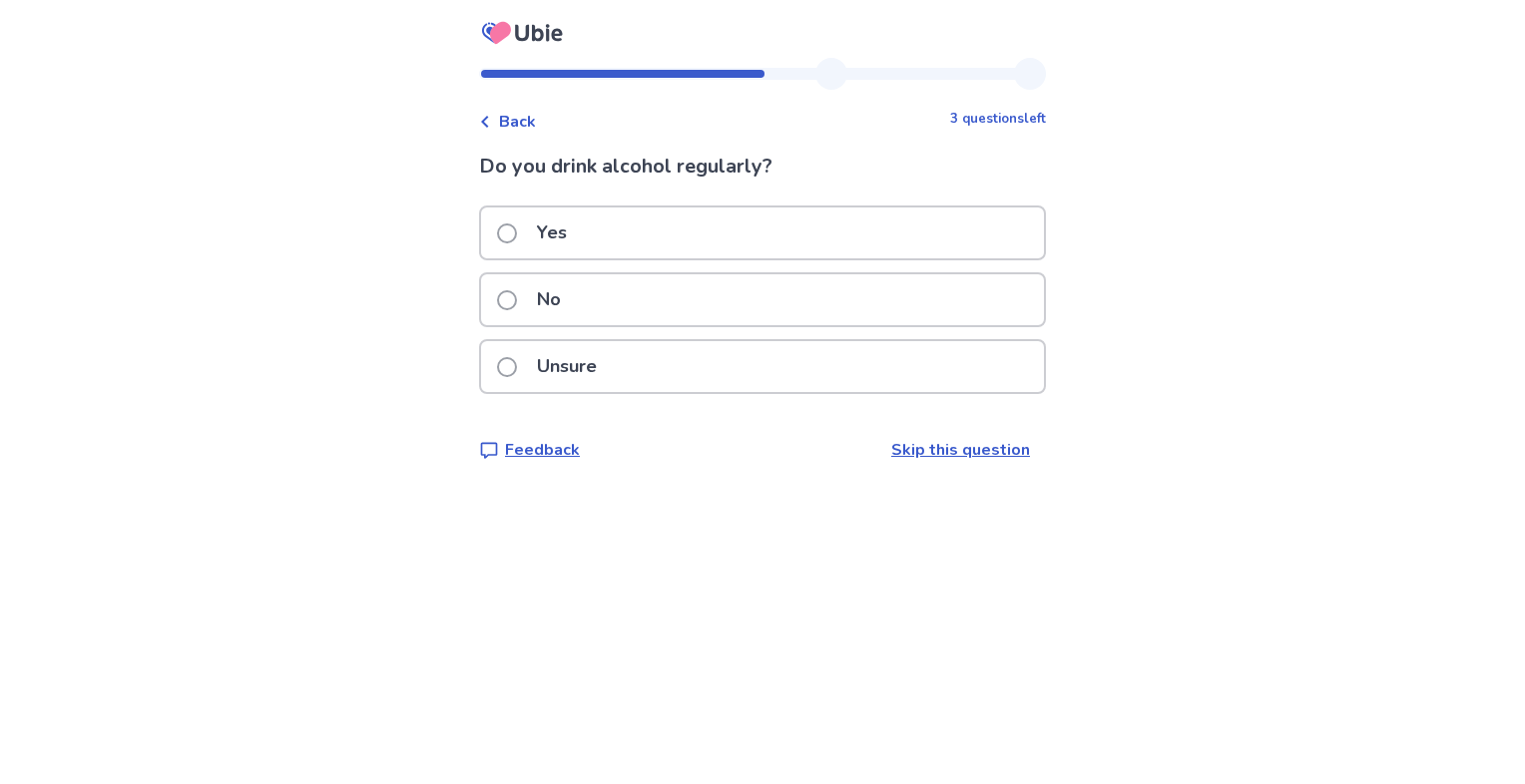 click on "No" at bounding box center (549, 299) 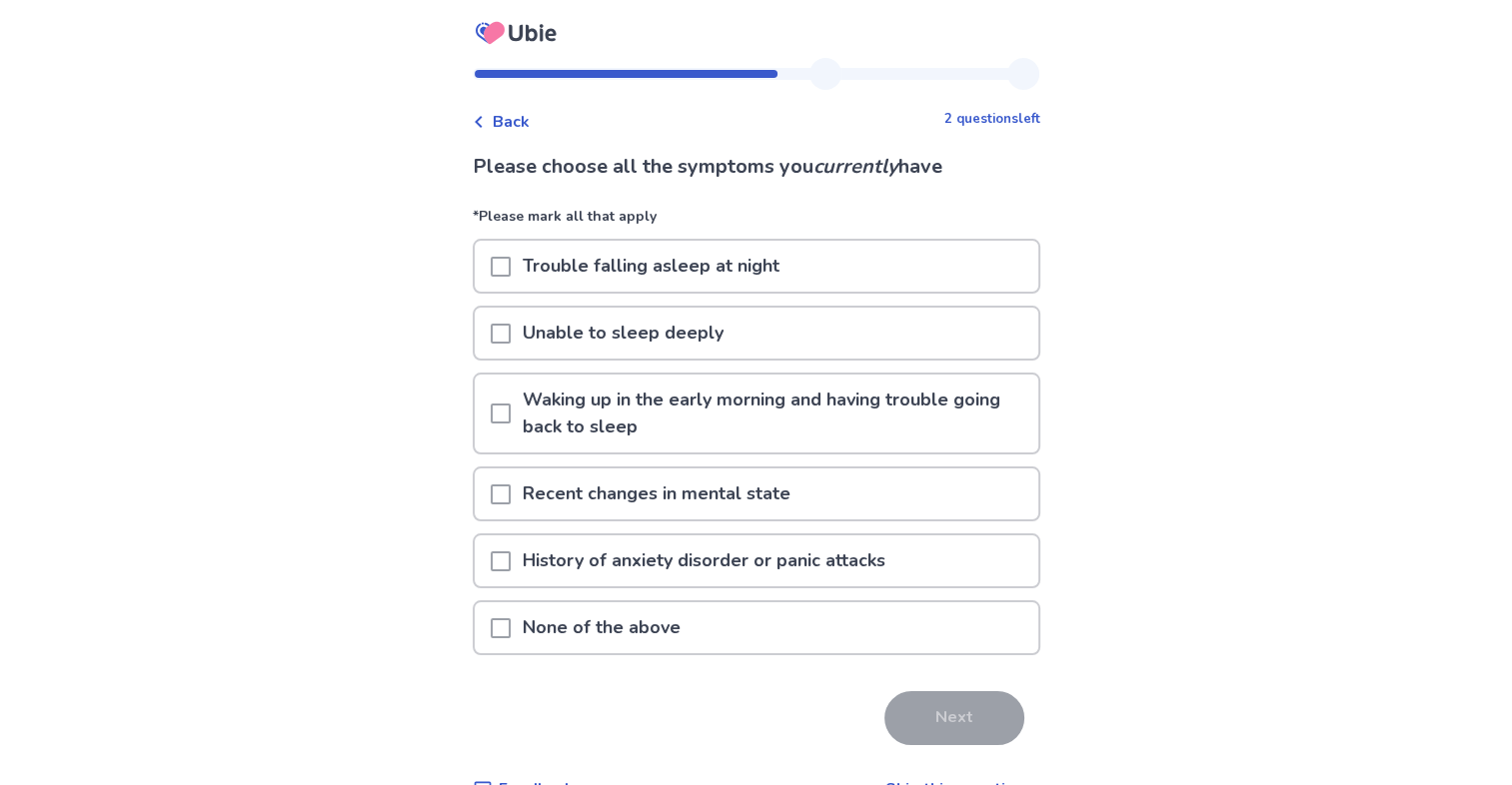 click on "Waking up in the early morning and having trouble going back to sleep" at bounding box center [774, 413] 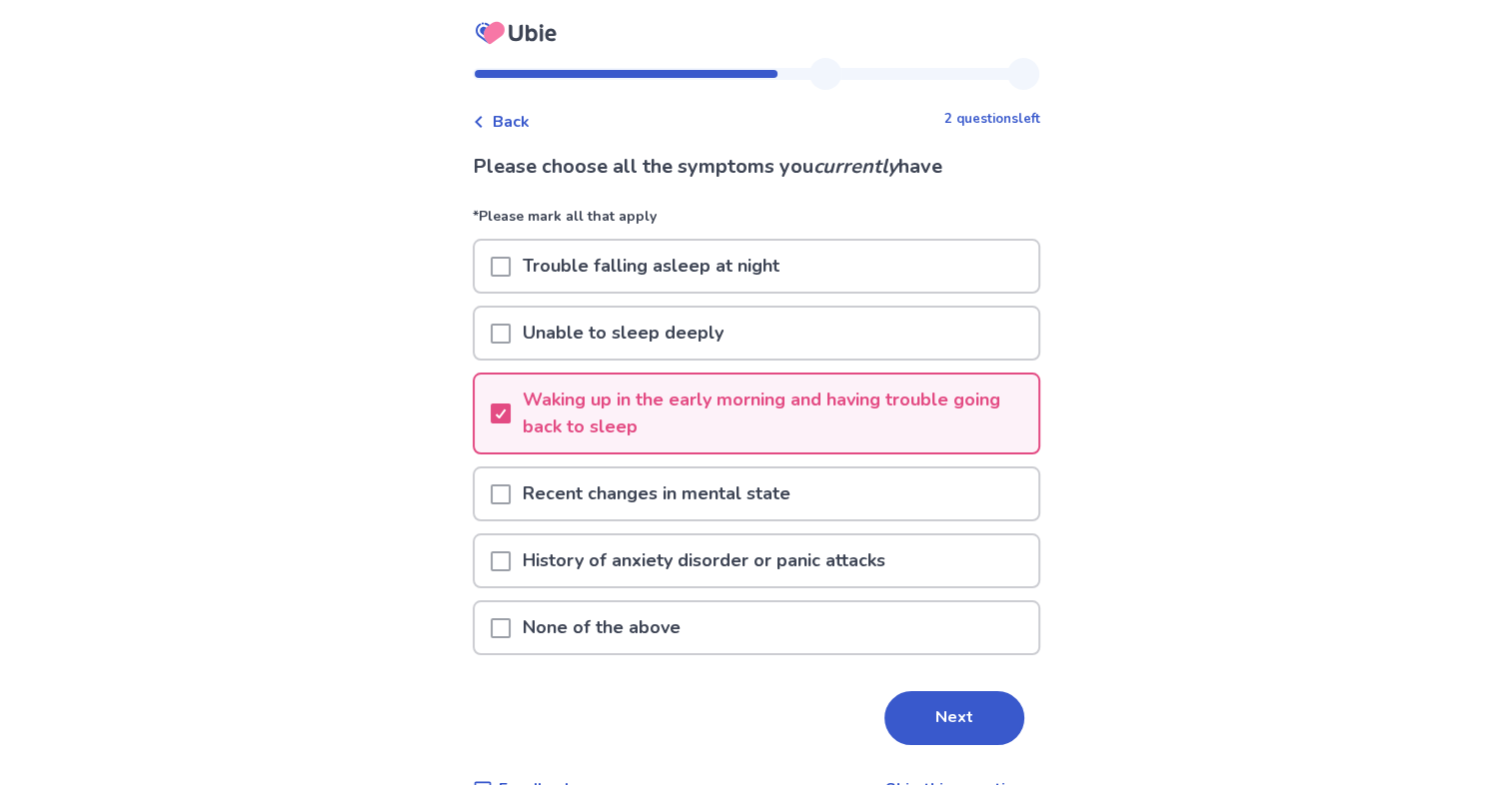 click on "History of anxiety disorder or panic attacks" at bounding box center (704, 560) 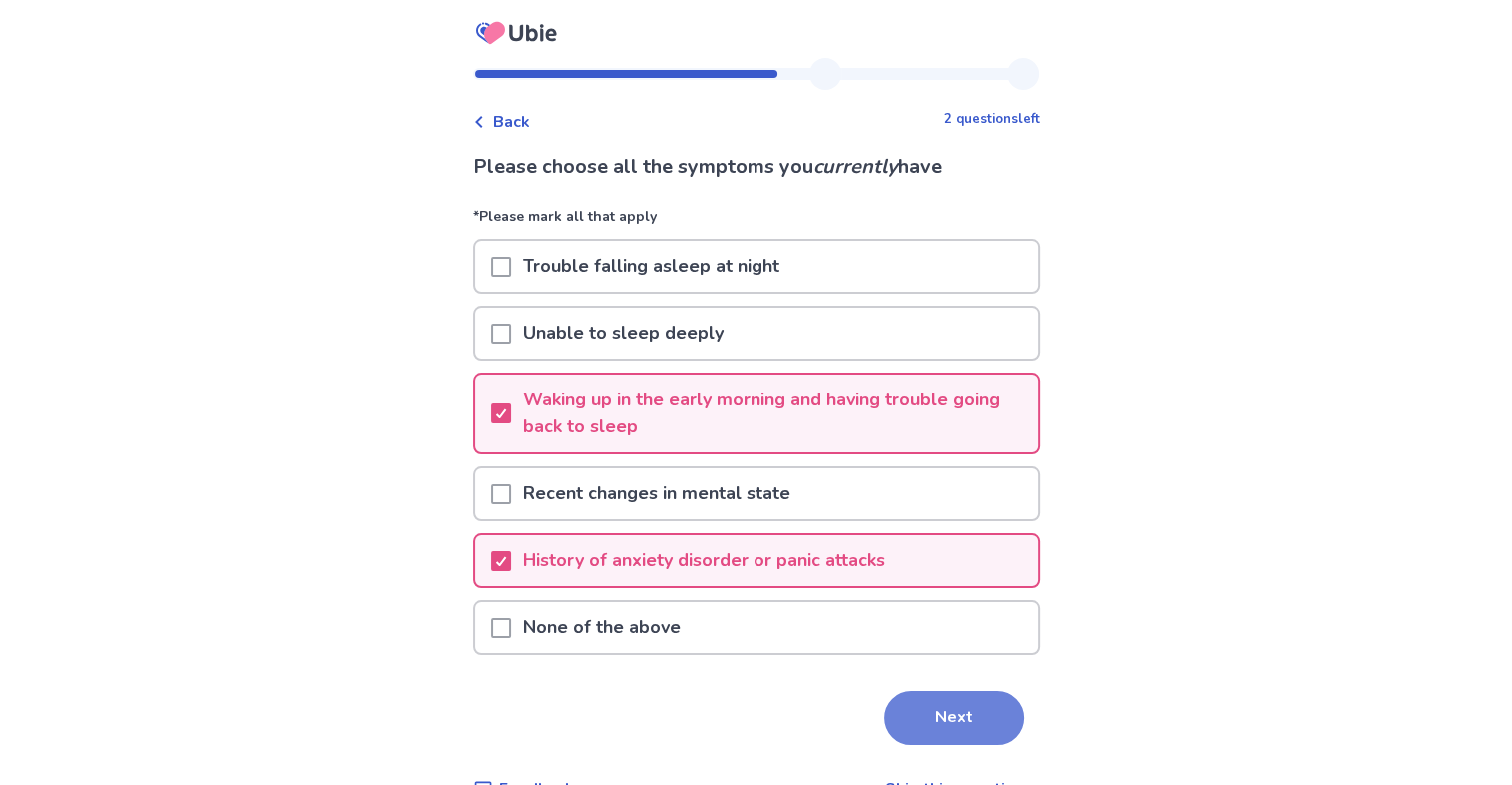 click on "Next" at bounding box center (954, 718) 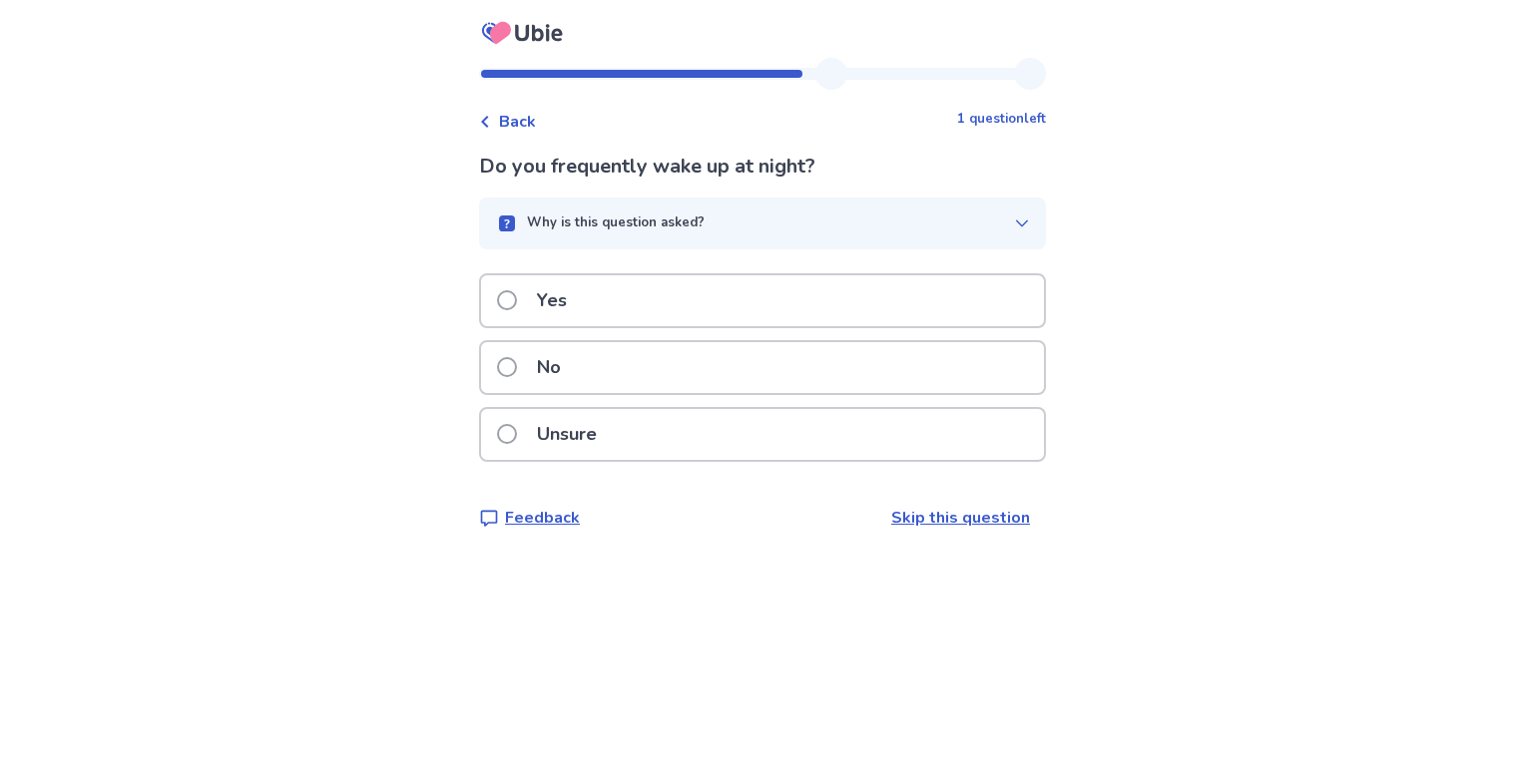 click on "Yes" at bounding box center (762, 300) 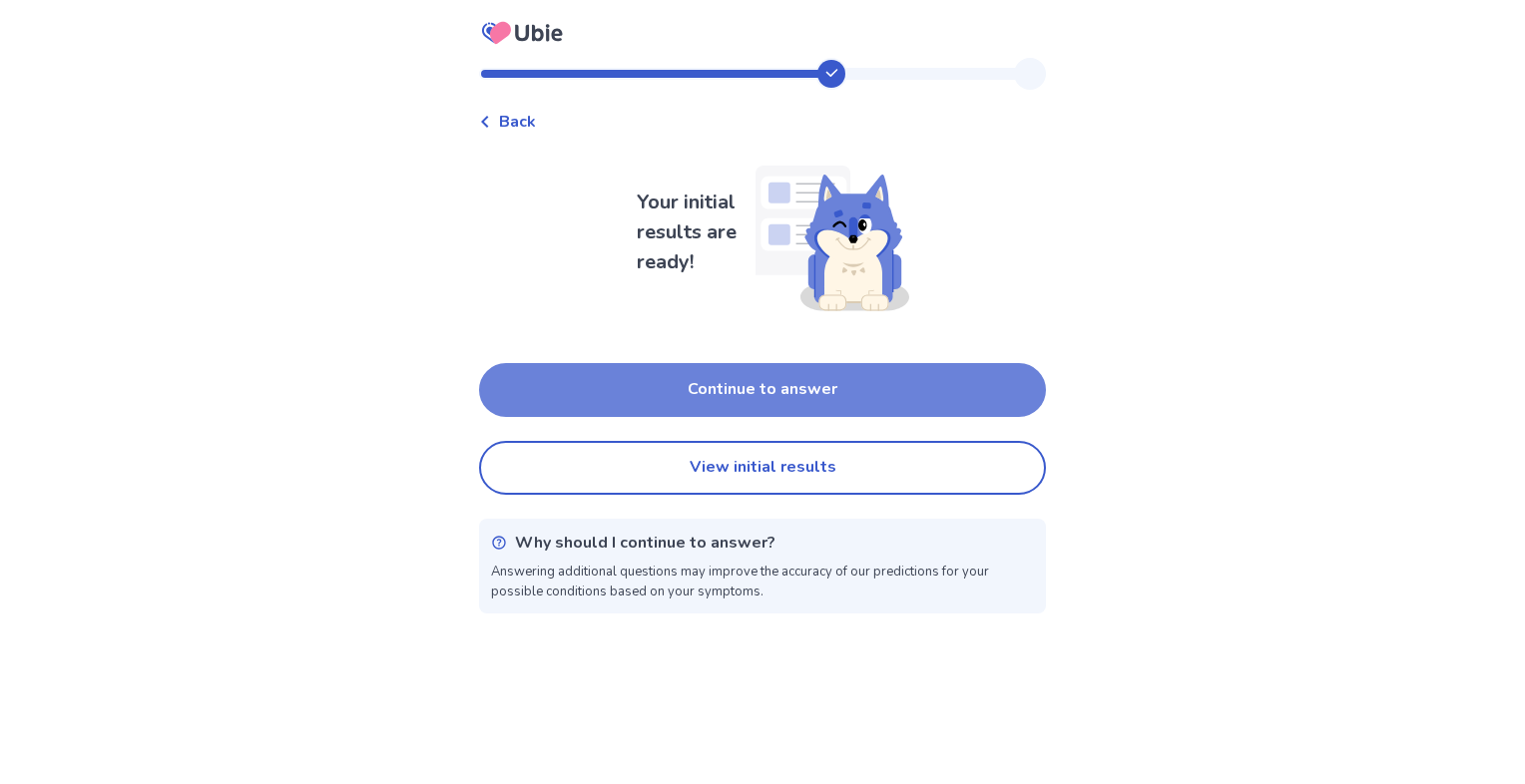 click on "Continue to answer" at bounding box center [762, 390] 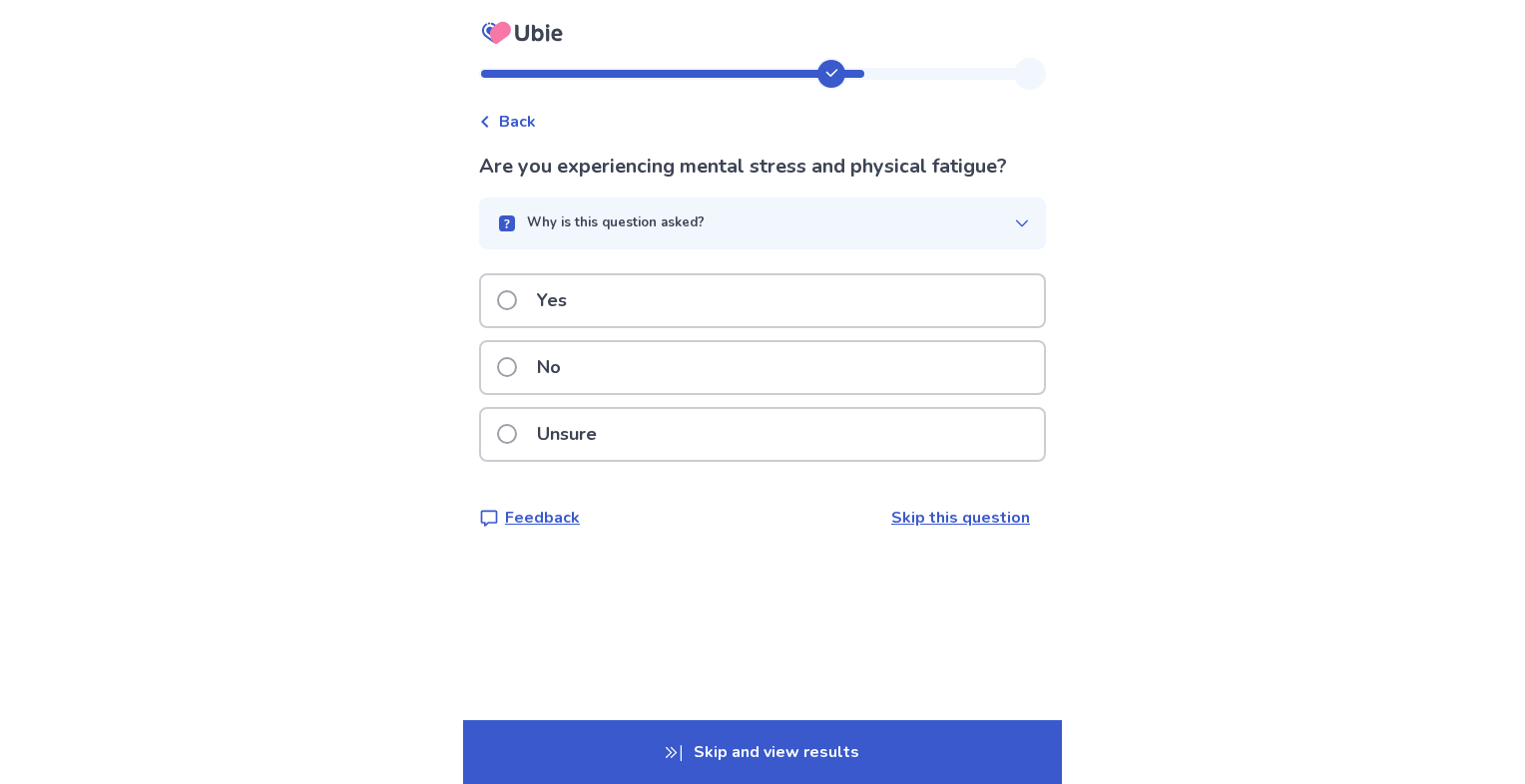 click on "Yes" at bounding box center [762, 300] 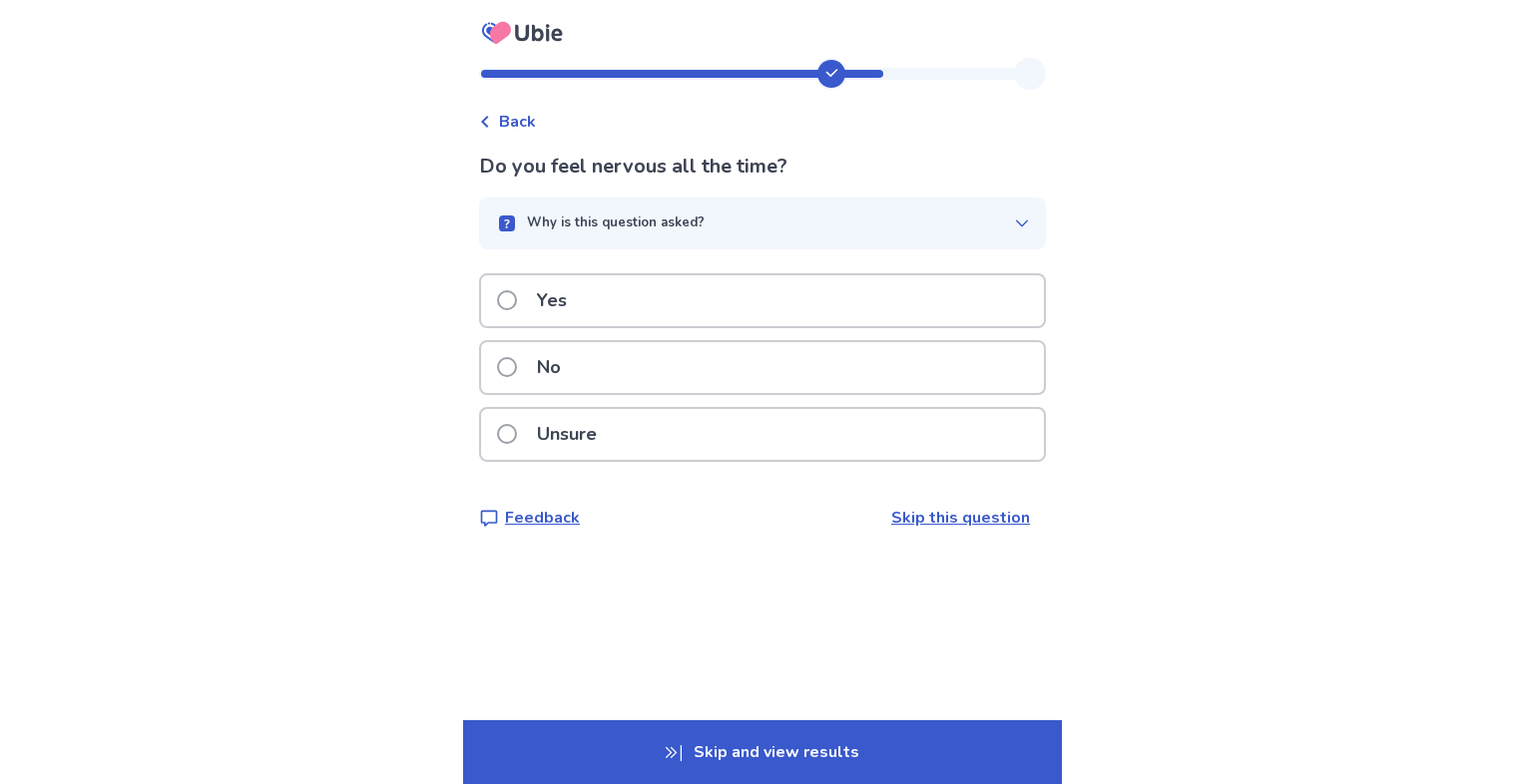 click on "No" at bounding box center (762, 367) 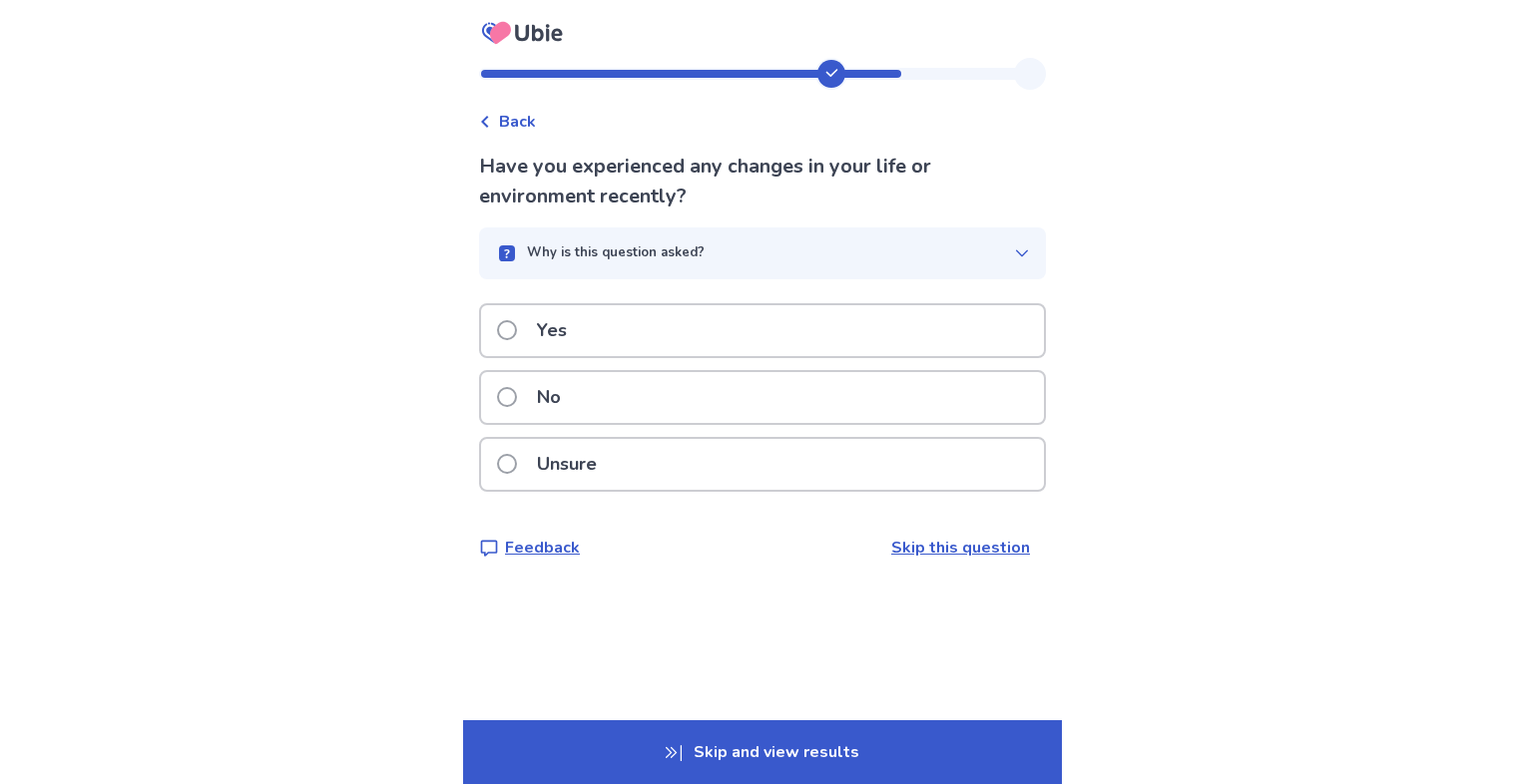 click on "Yes" at bounding box center (762, 330) 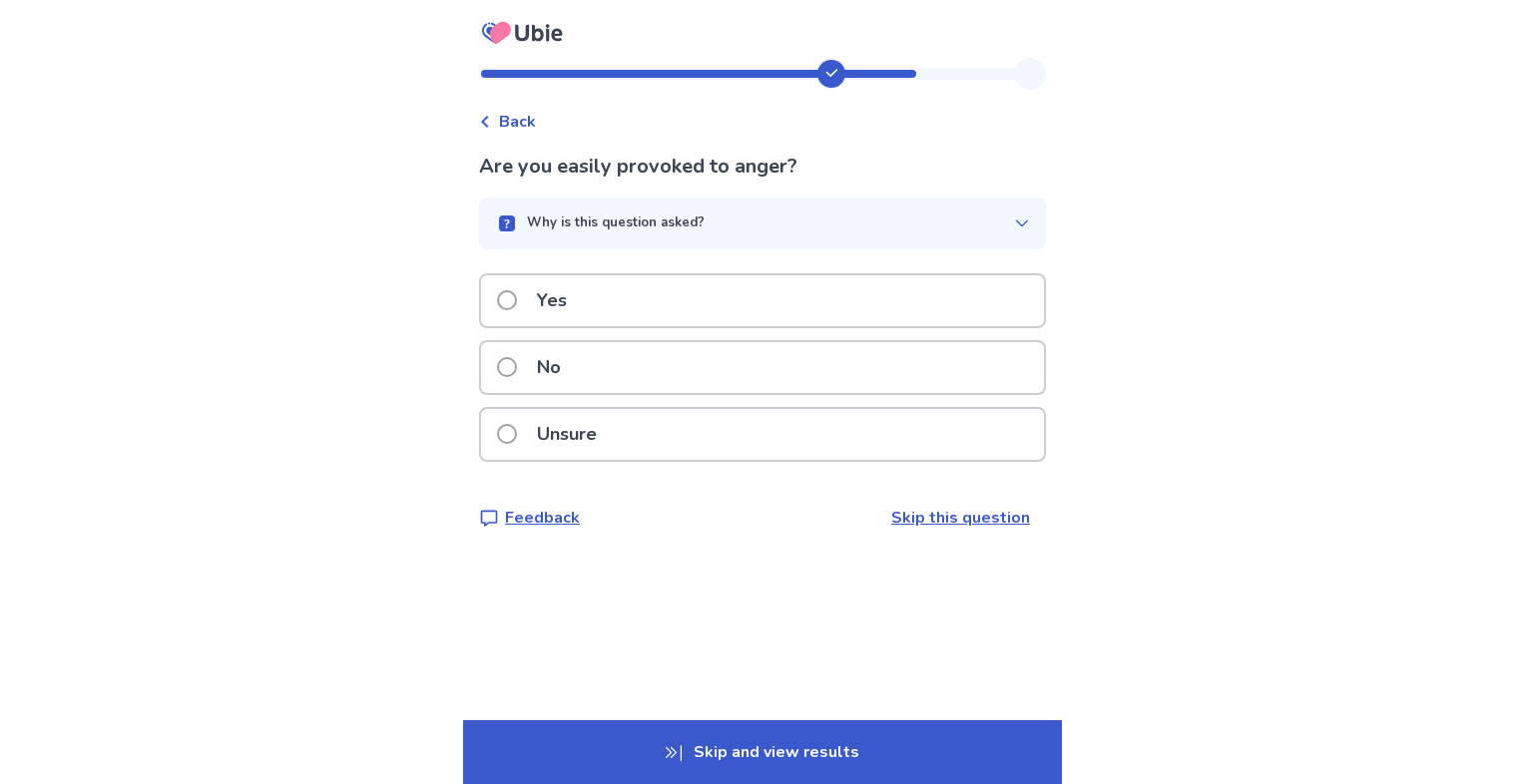 click on "No" at bounding box center [762, 367] 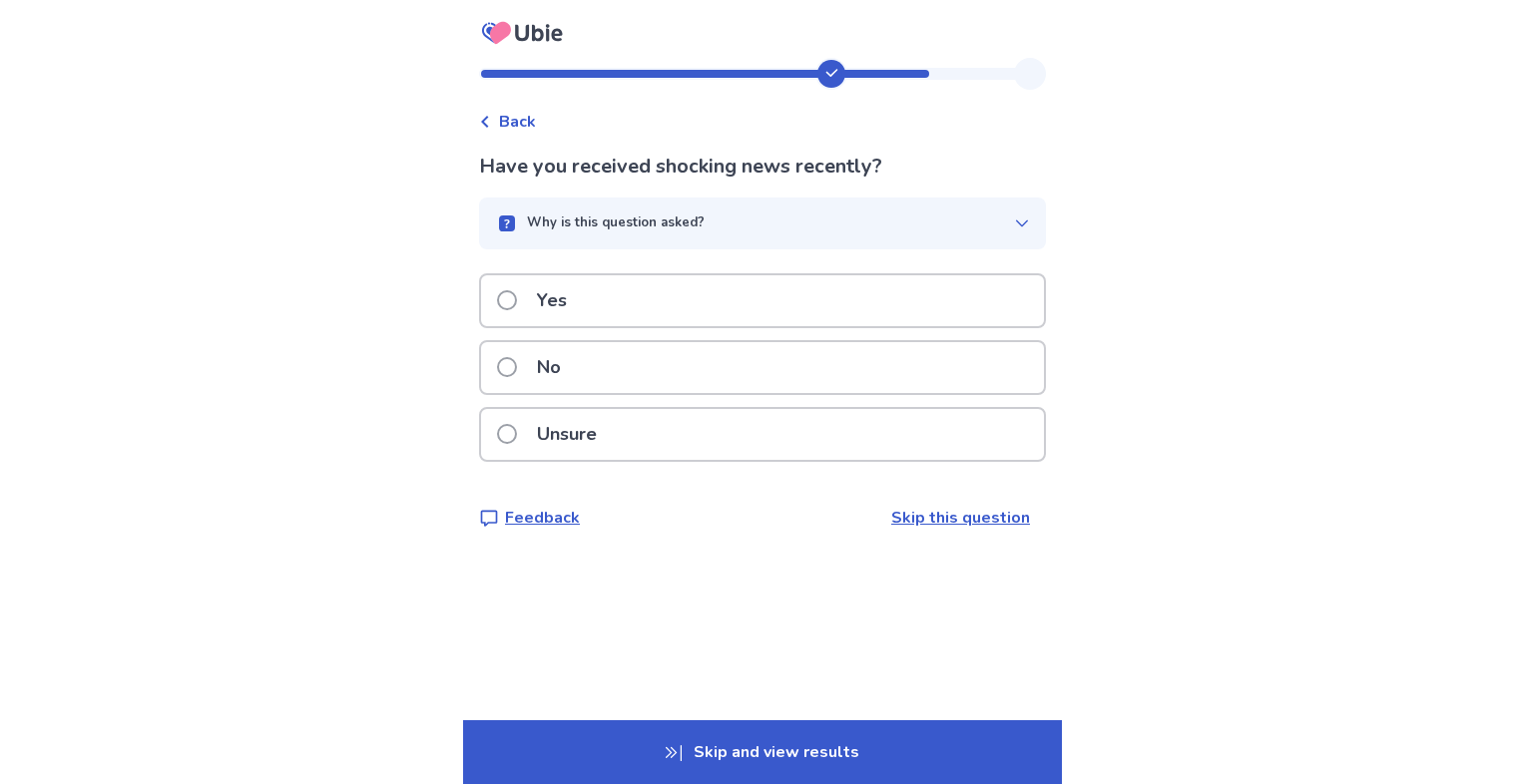 click on "No" at bounding box center [762, 367] 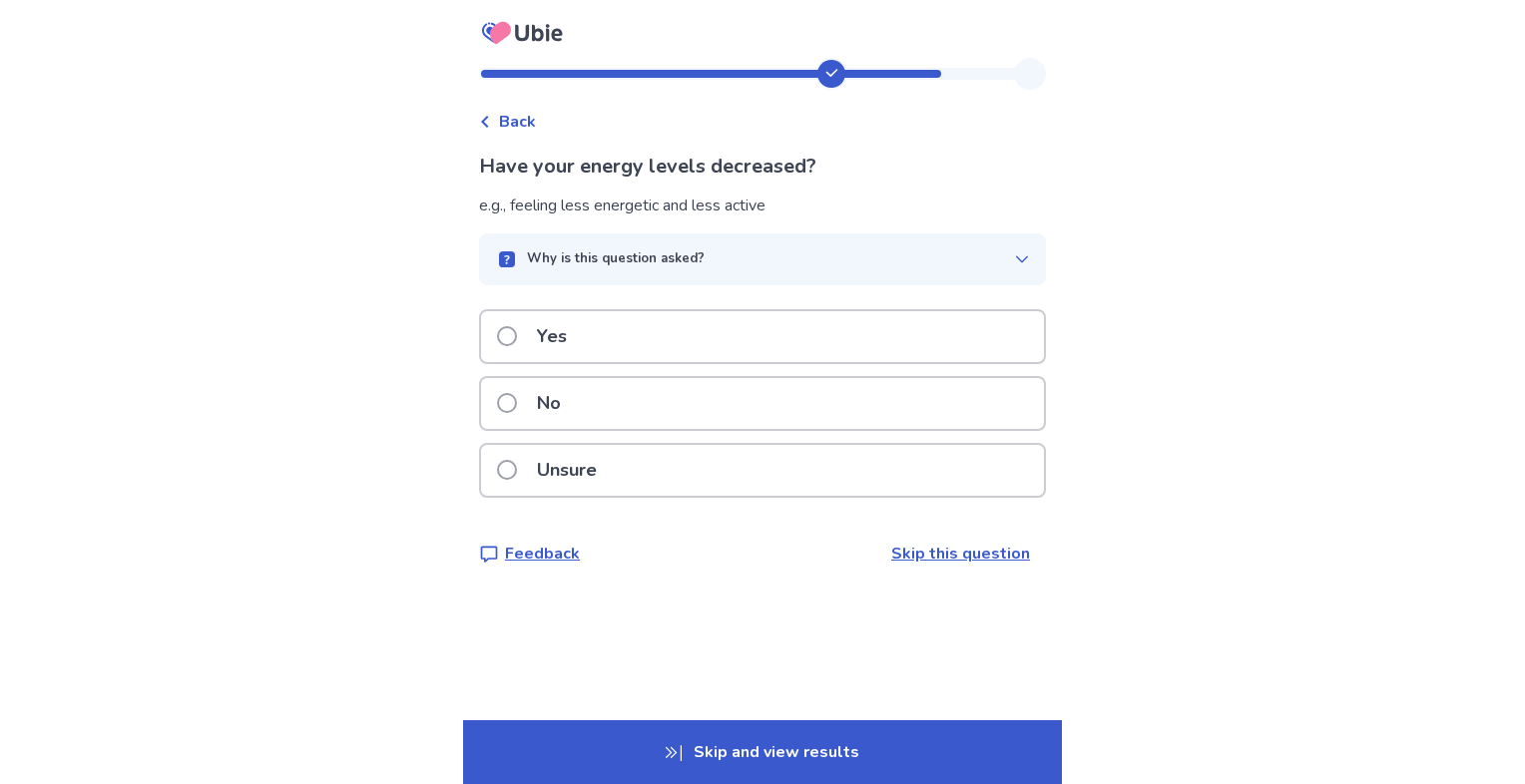 click on "No" at bounding box center (762, 403) 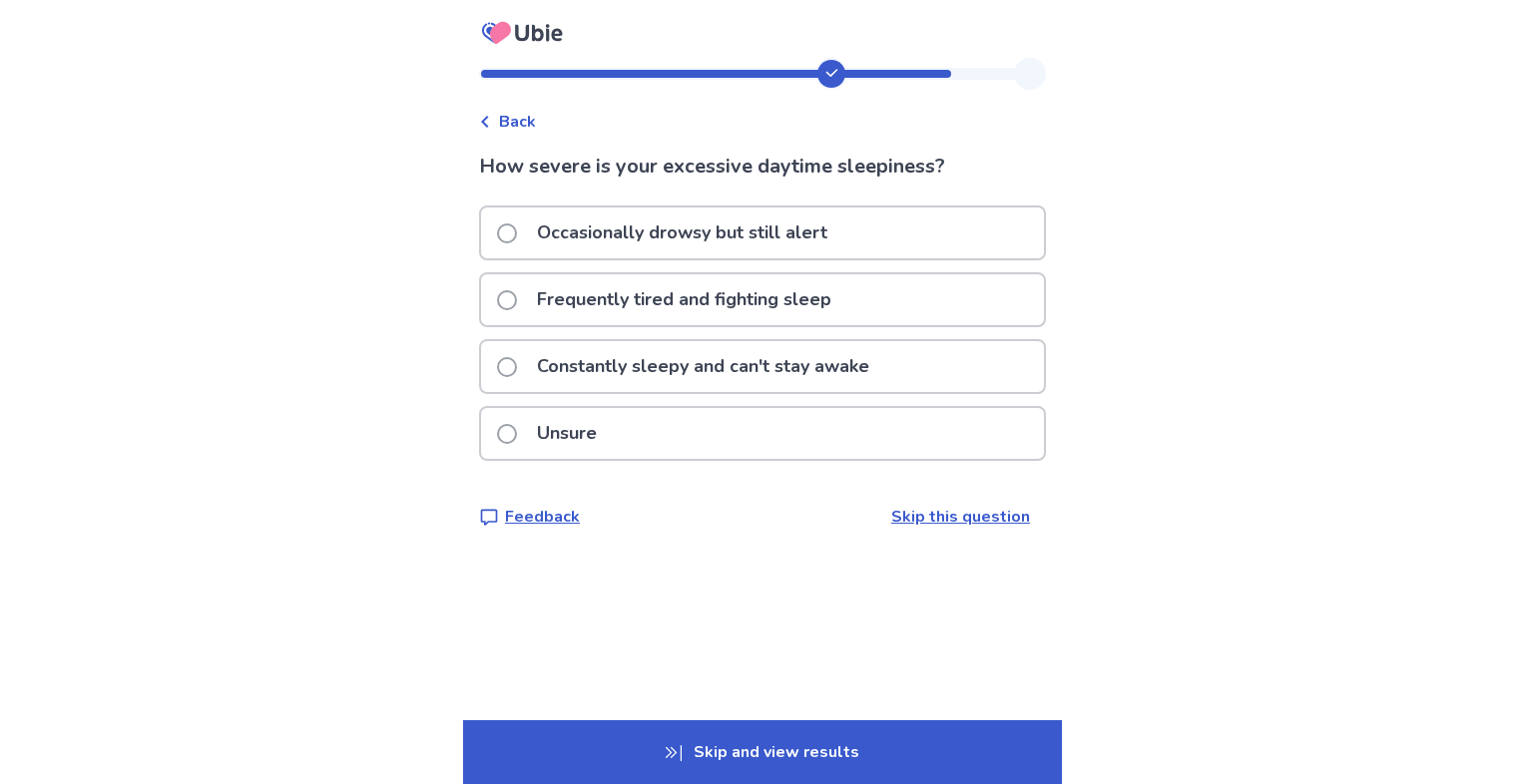 click on "Occasionally drowsy but still alert" at bounding box center (682, 232) 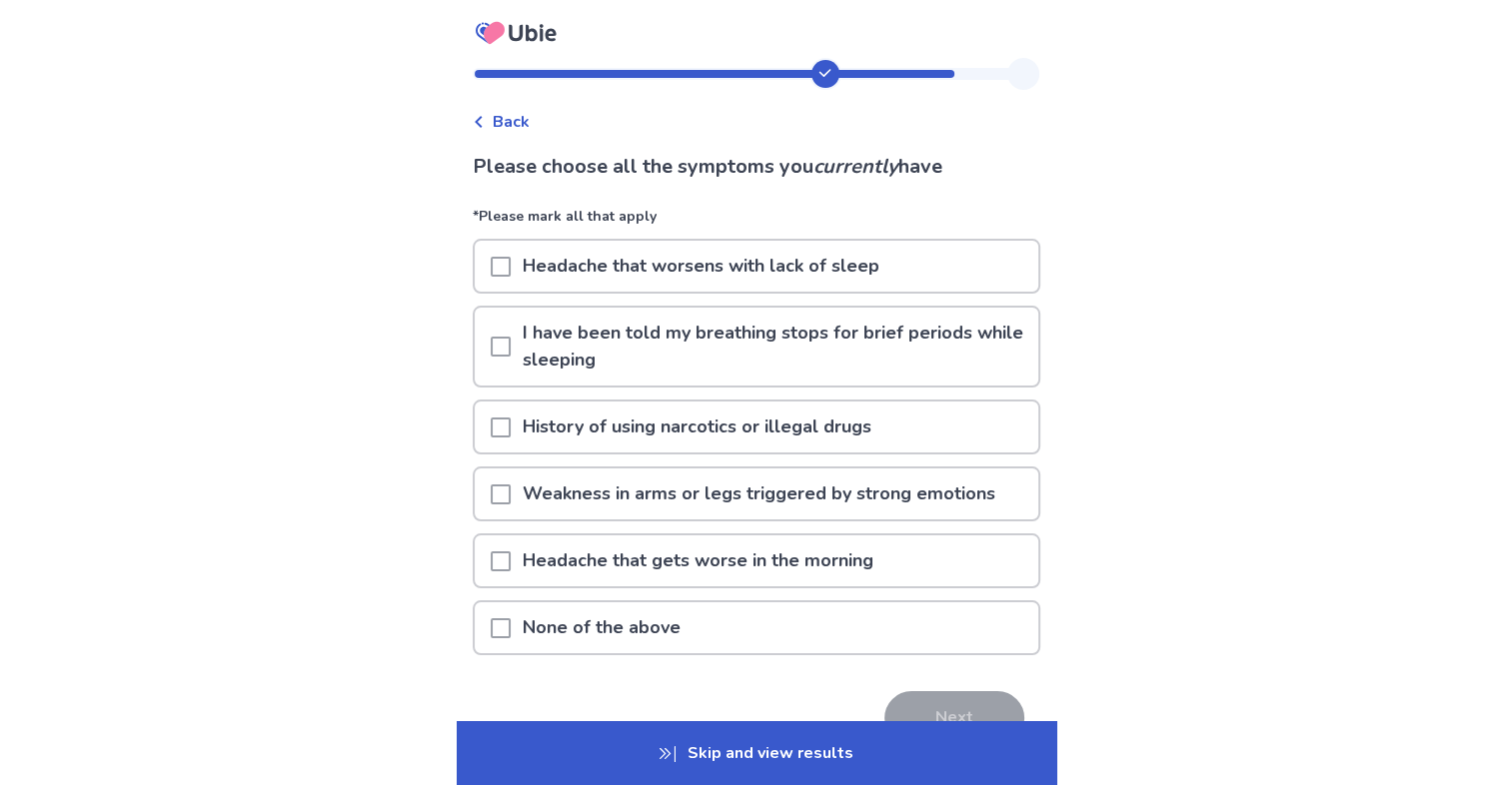 click on "None of the above" at bounding box center (602, 627) 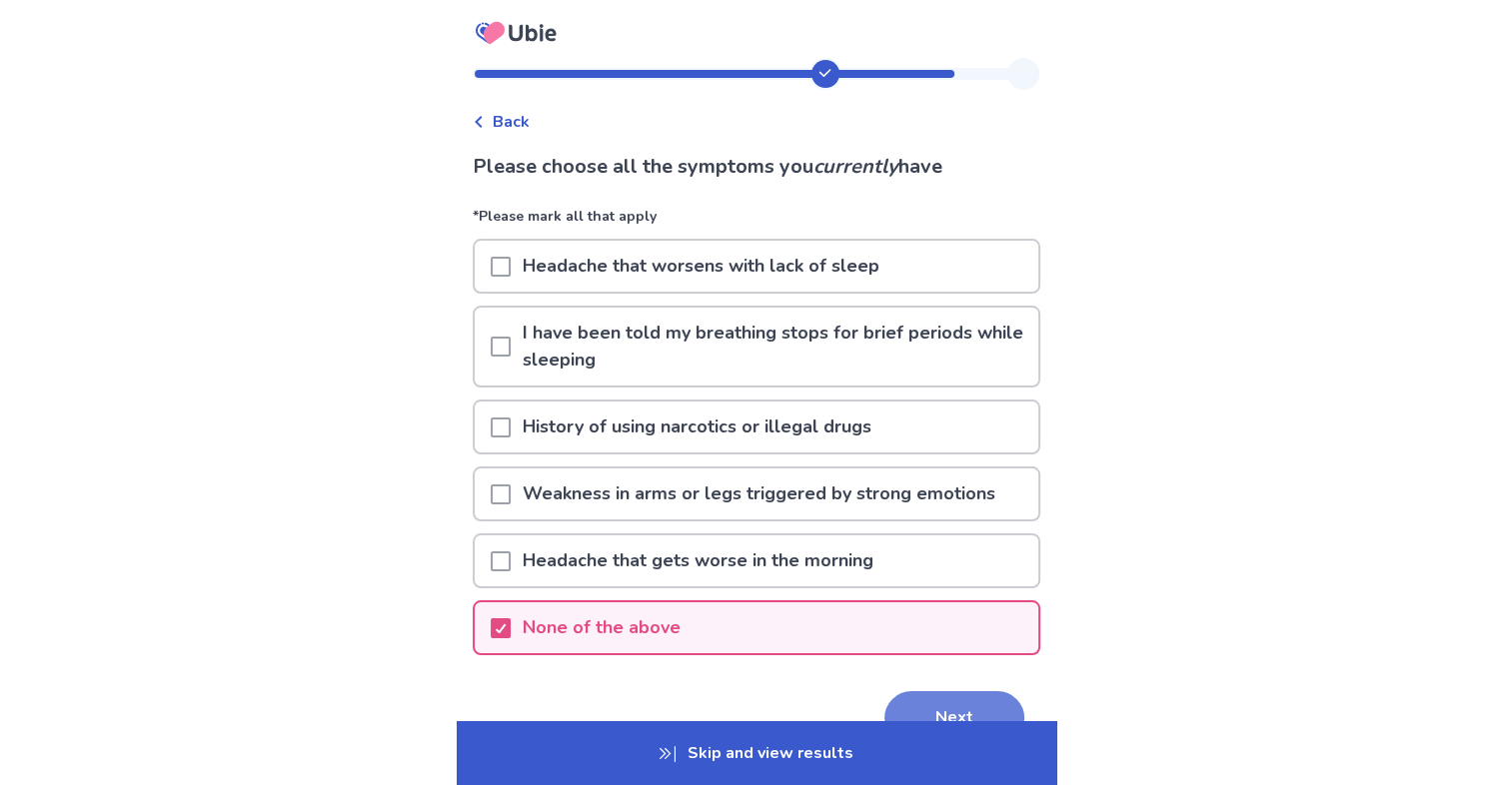 click on "Next" at bounding box center (954, 718) 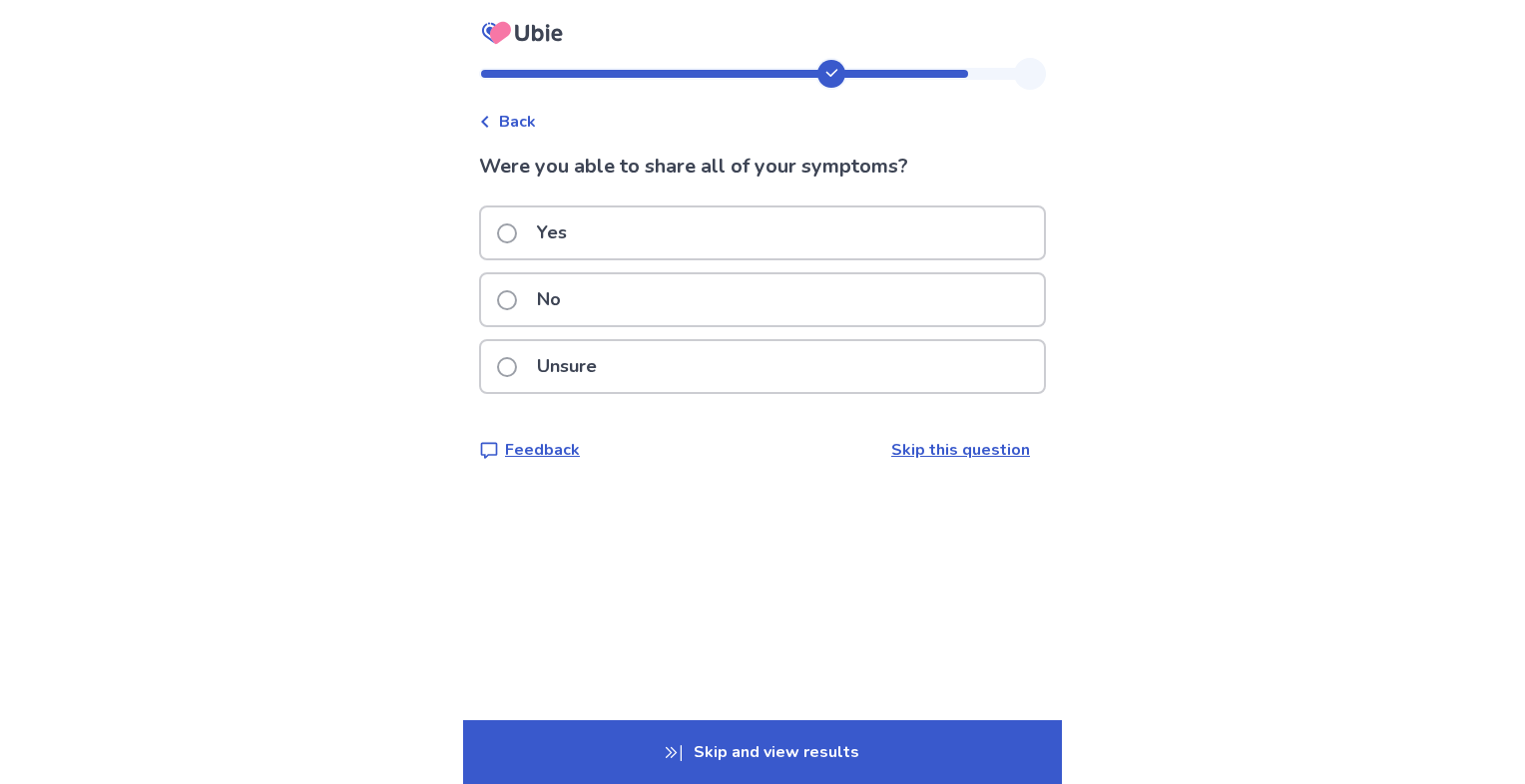 click on "No" at bounding box center [762, 299] 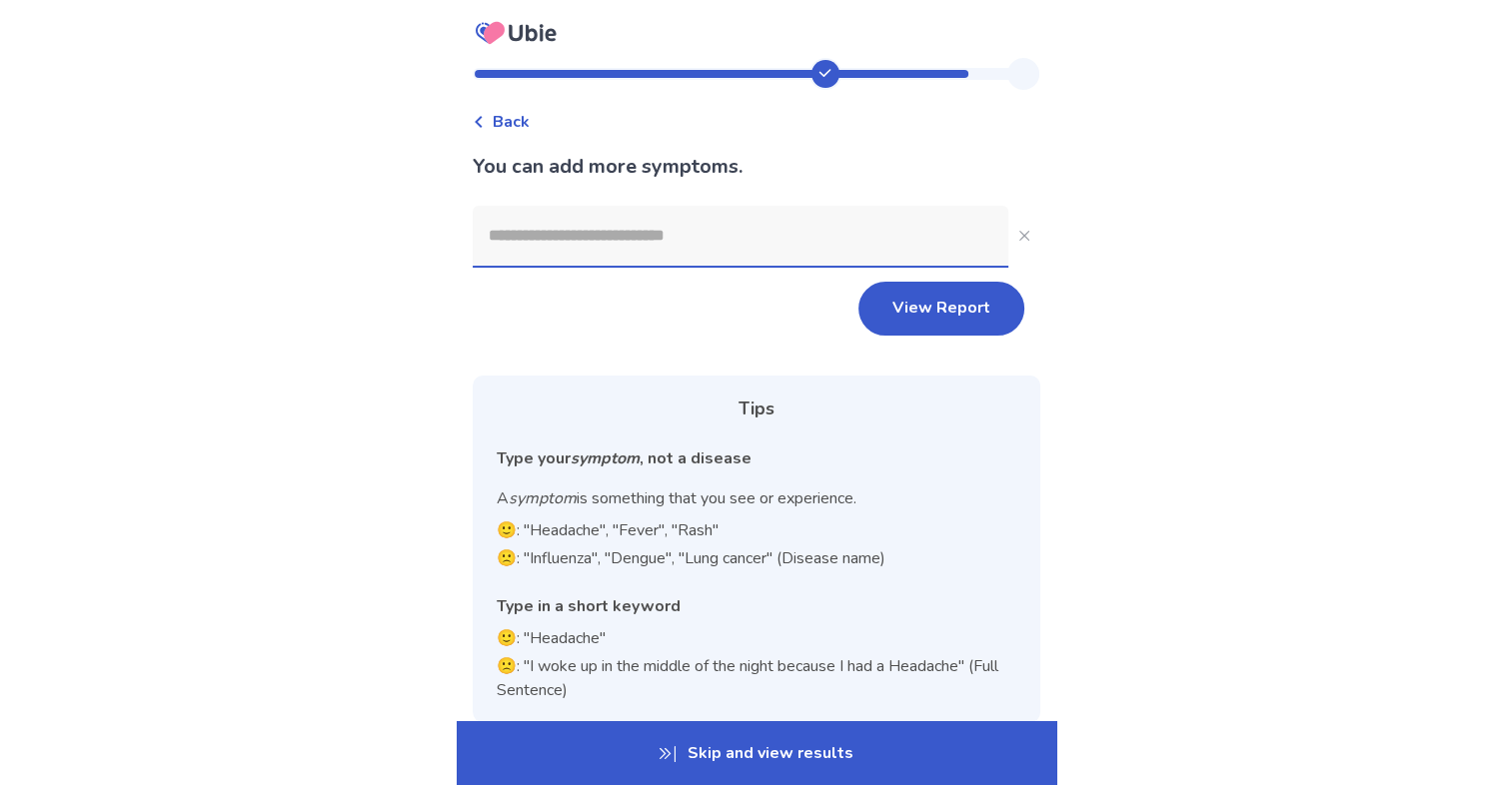 click 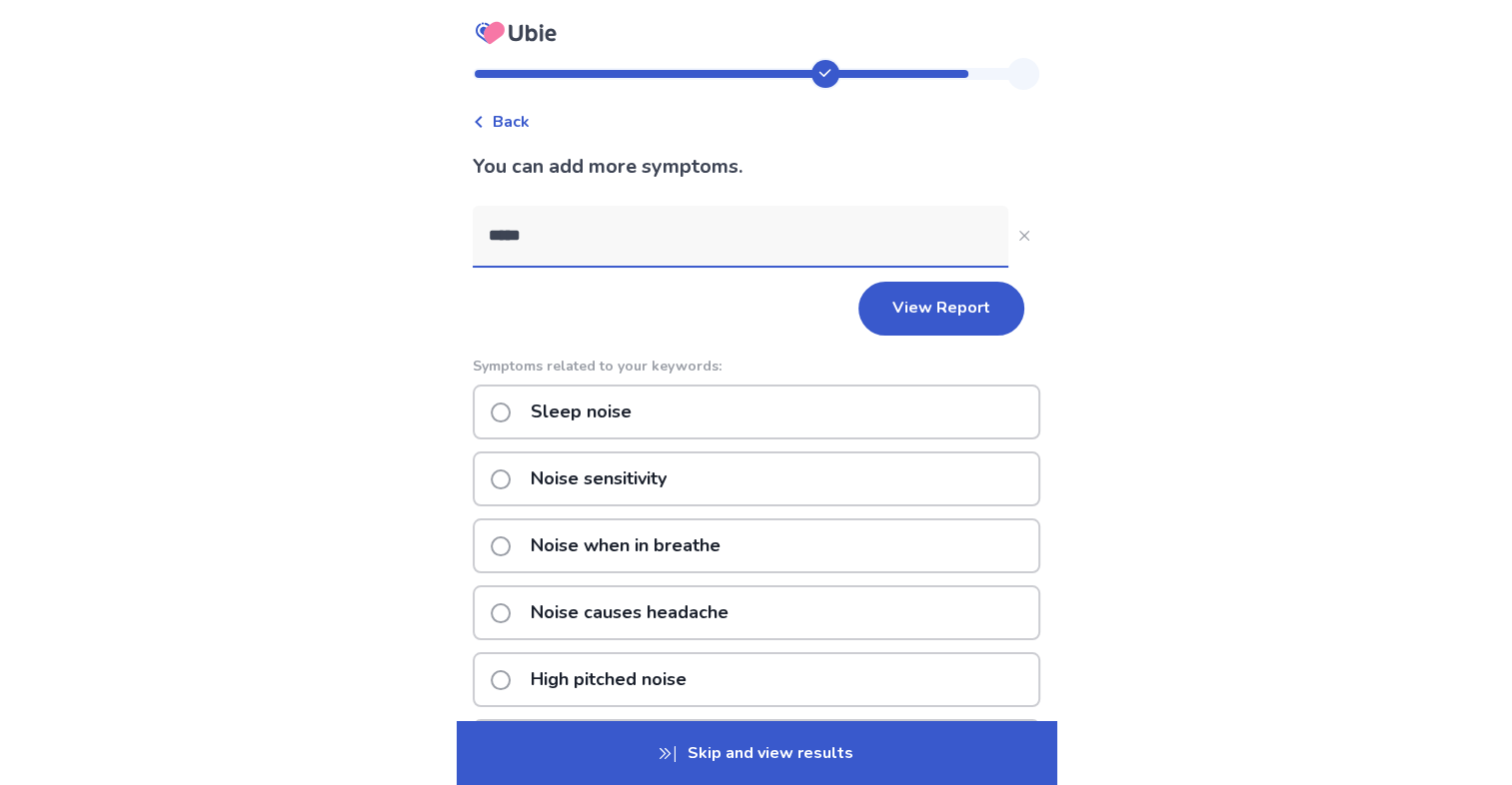 type on "*****" 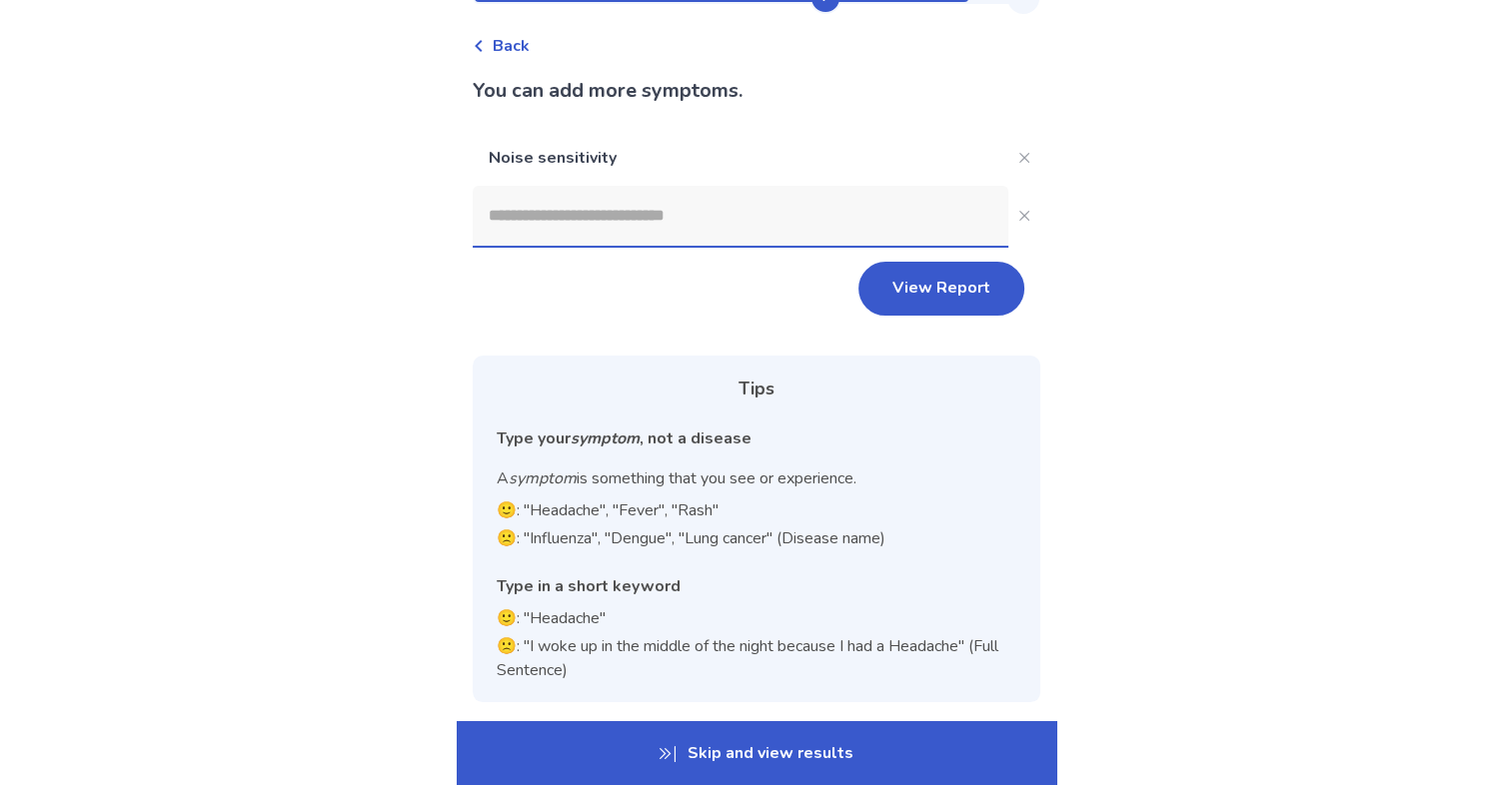 scroll, scrollTop: 145, scrollLeft: 0, axis: vertical 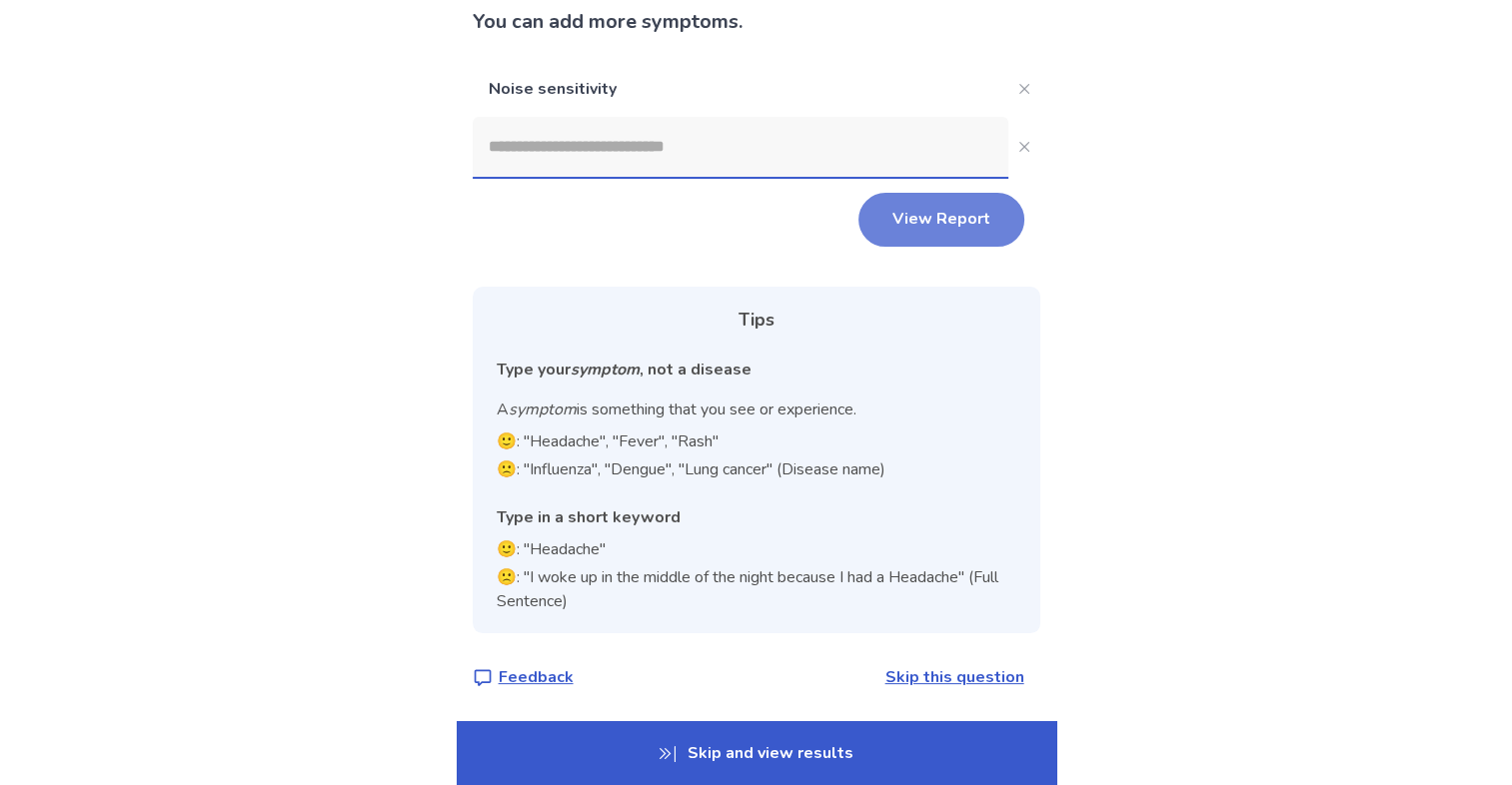 click on "View Report" 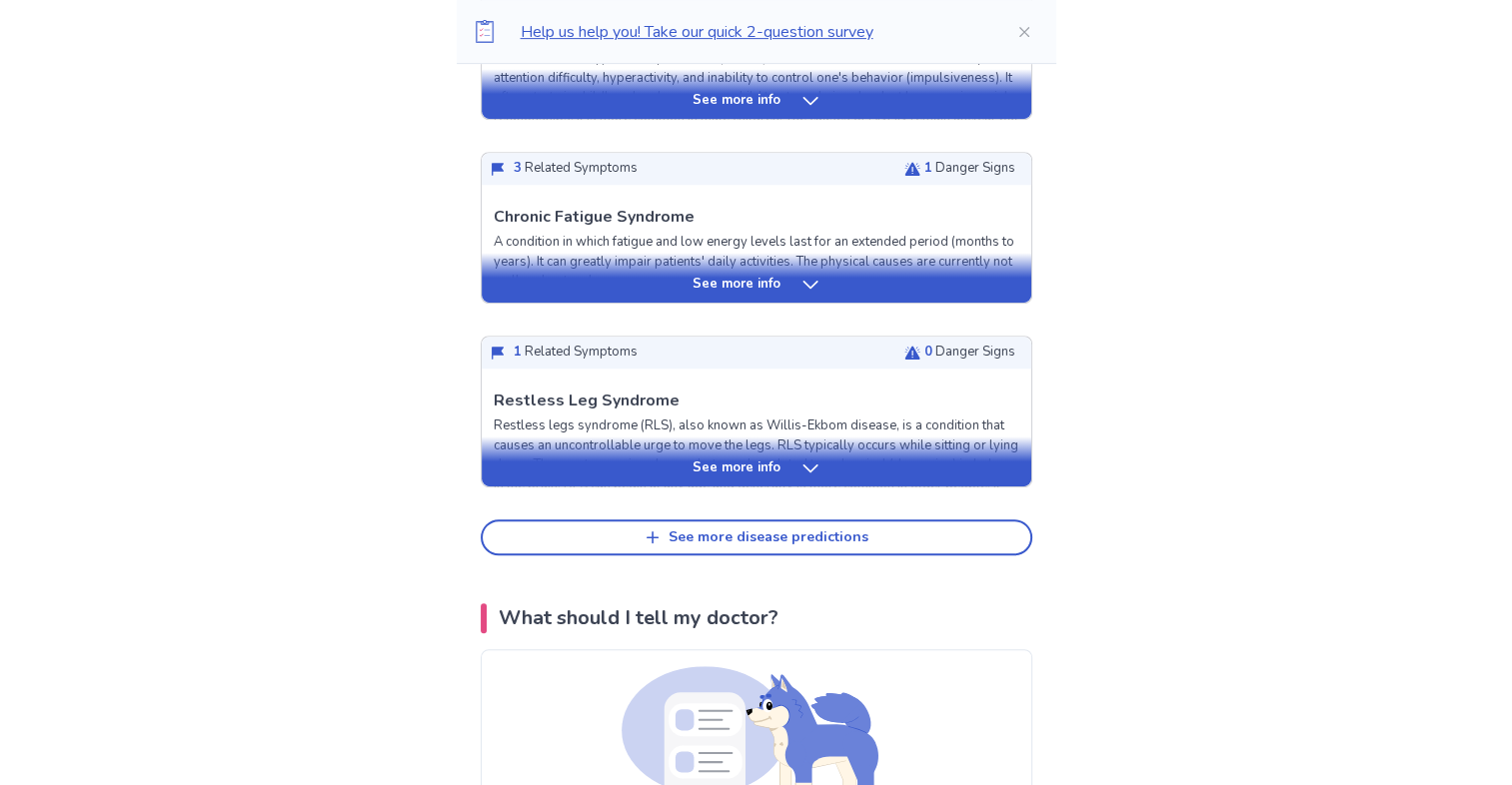 scroll, scrollTop: 880, scrollLeft: 0, axis: vertical 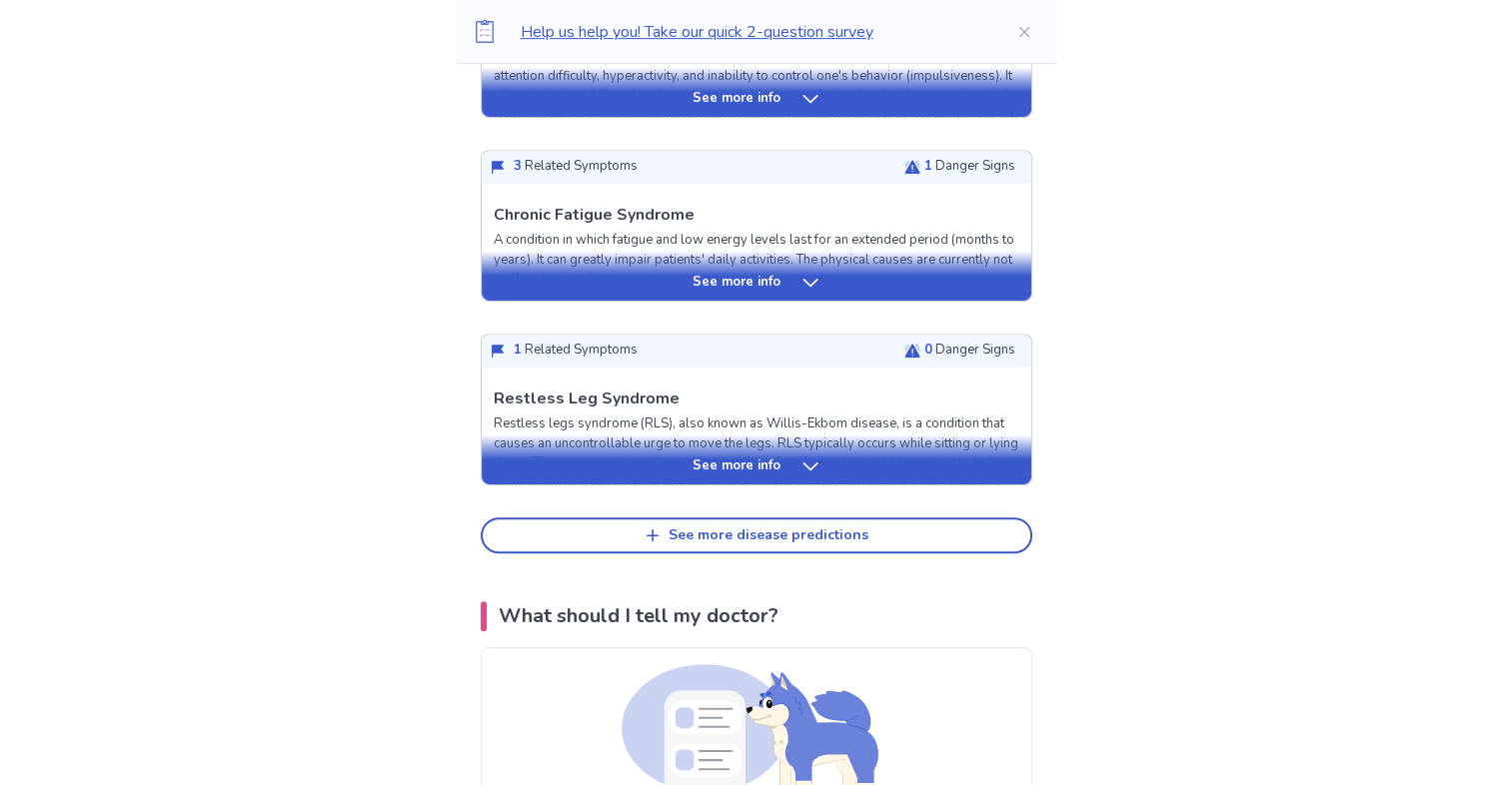 click on "See more info" at bounding box center [756, 459] 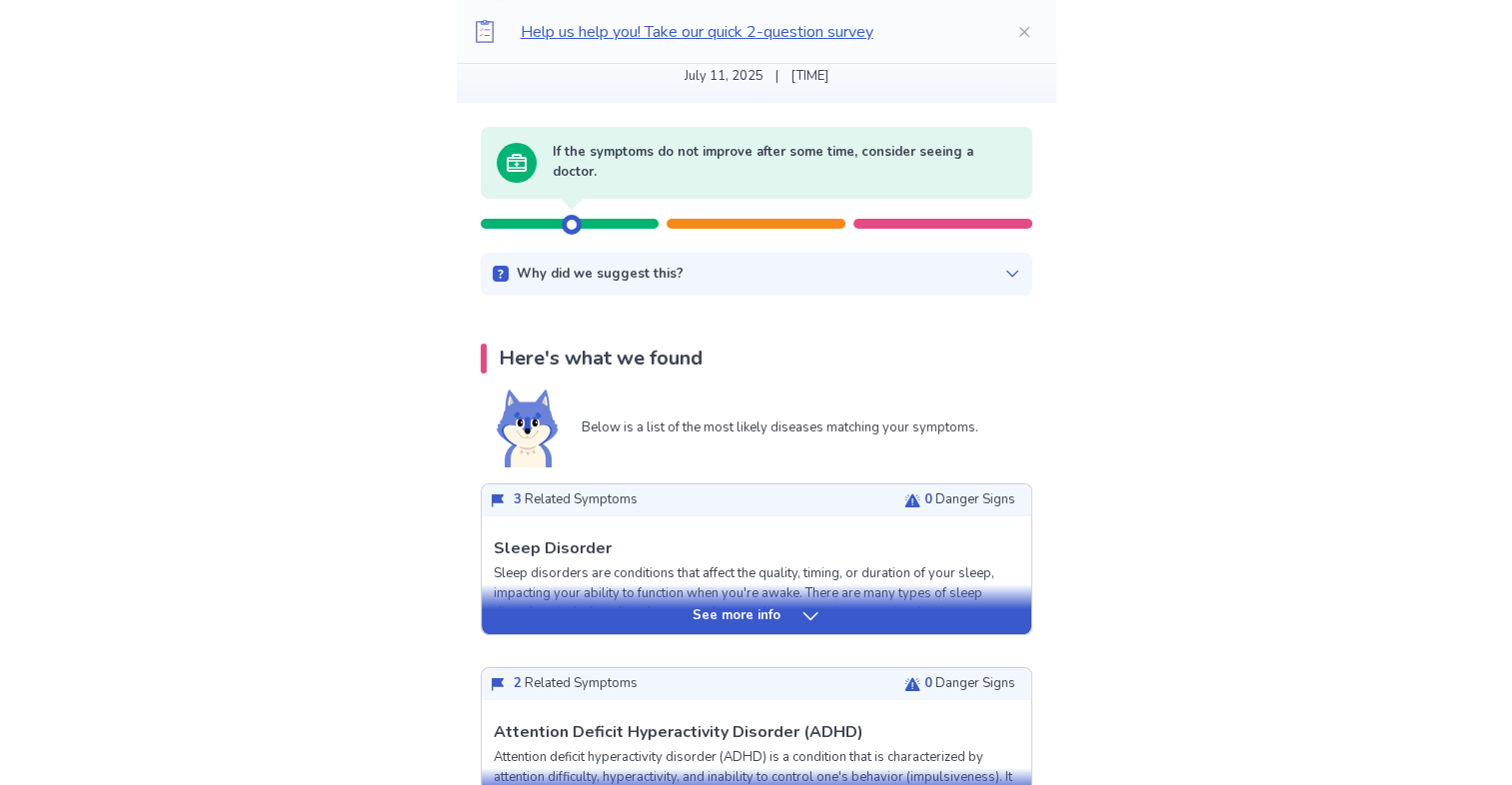 scroll, scrollTop: 0, scrollLeft: 0, axis: both 